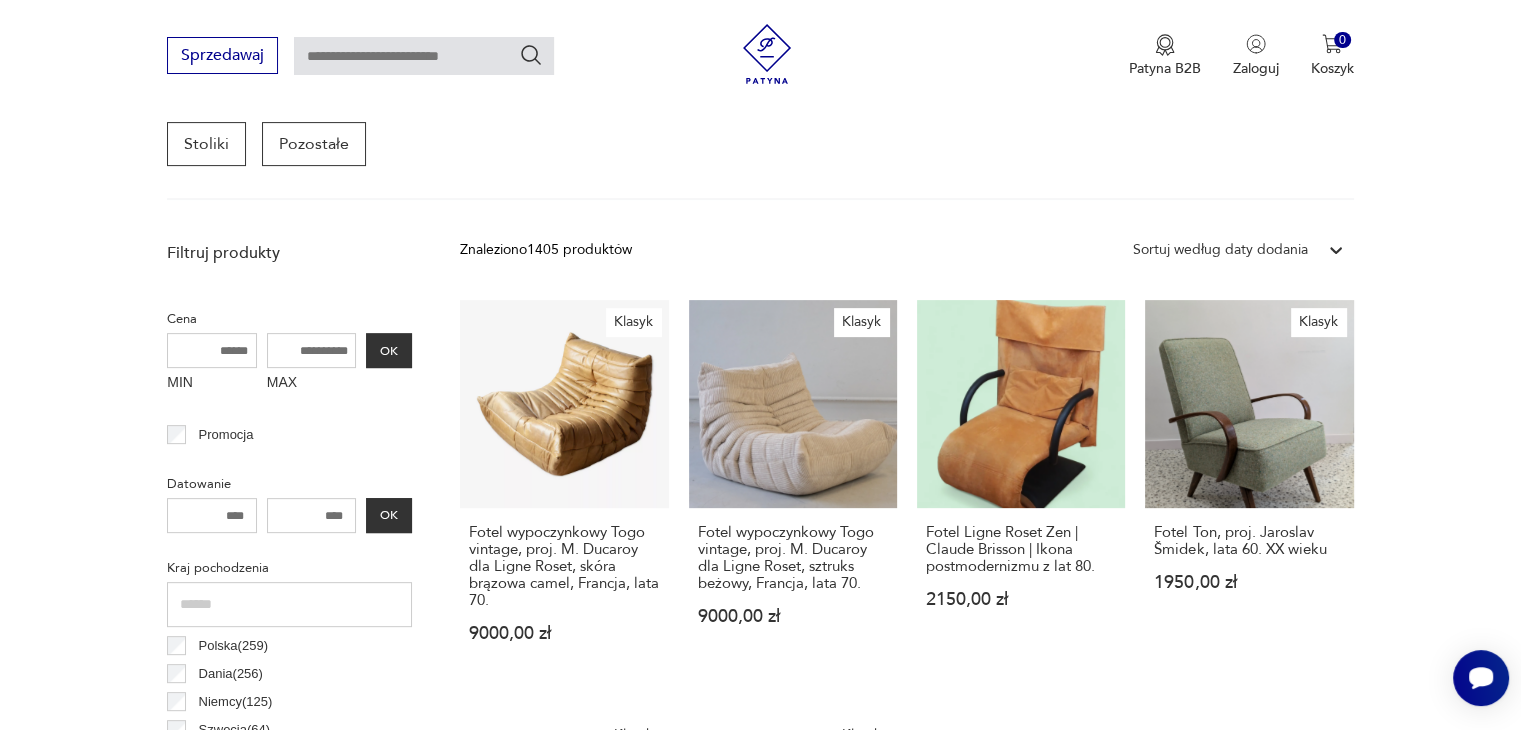 scroll, scrollTop: 600, scrollLeft: 0, axis: vertical 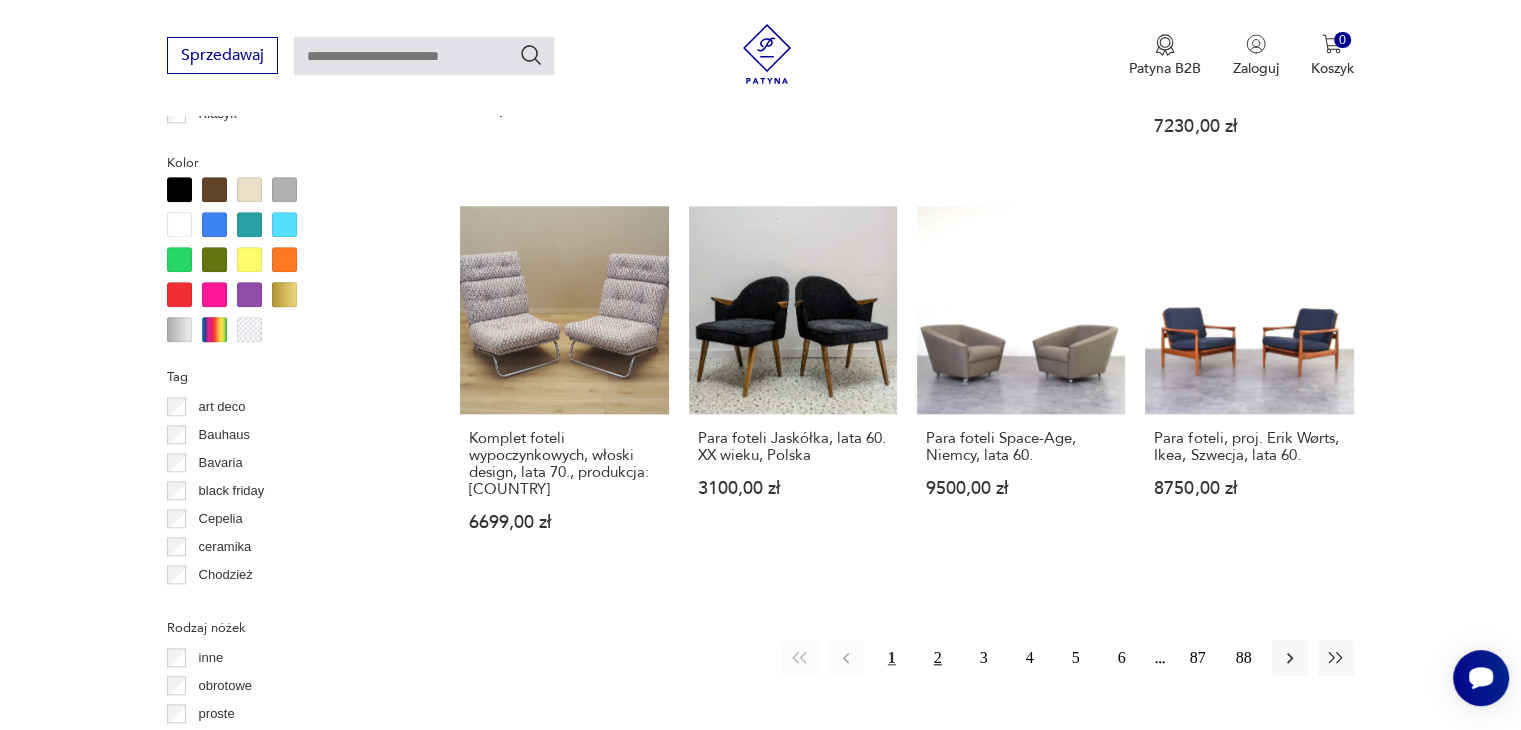 click on "2" at bounding box center (938, 658) 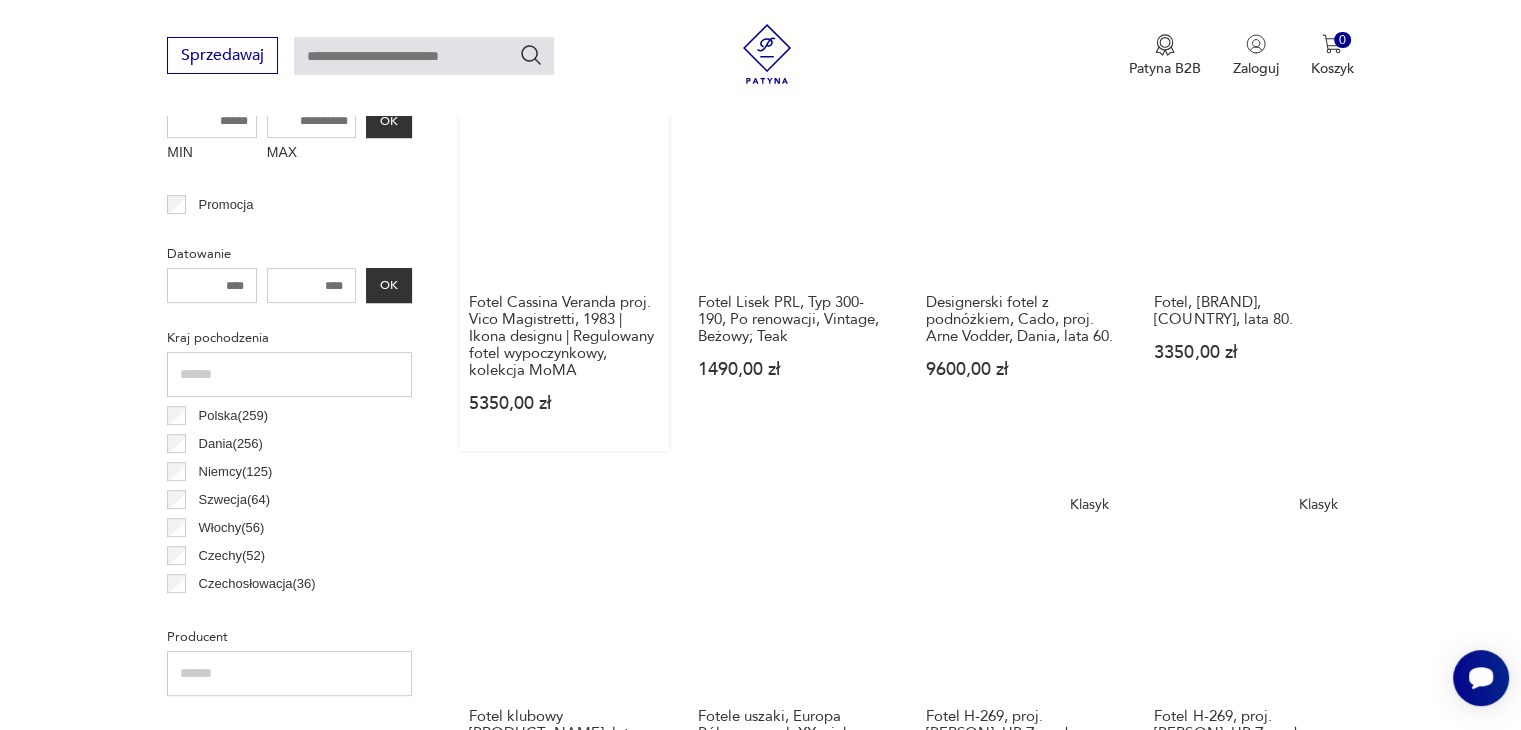 scroll, scrollTop: 730, scrollLeft: 0, axis: vertical 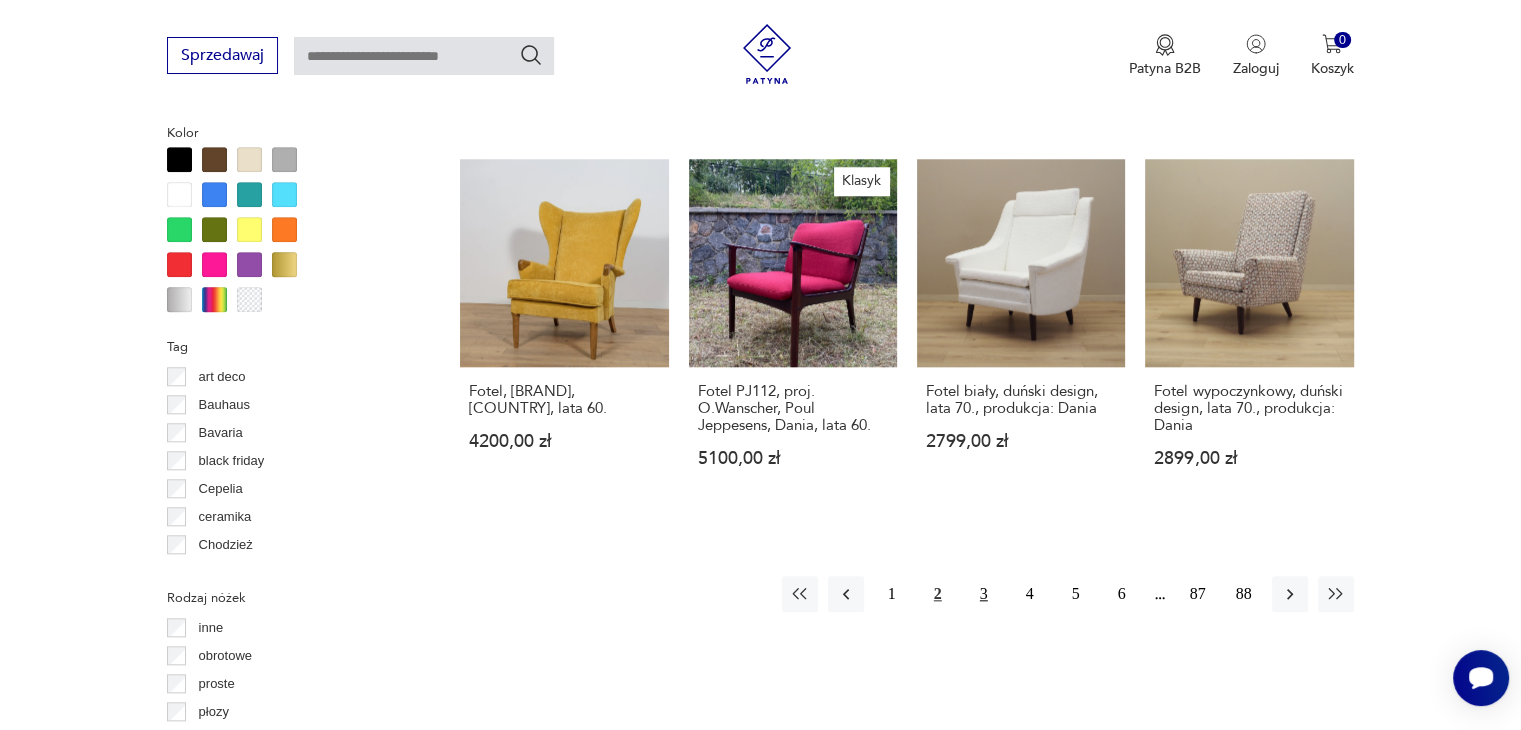 click on "3" at bounding box center [984, 594] 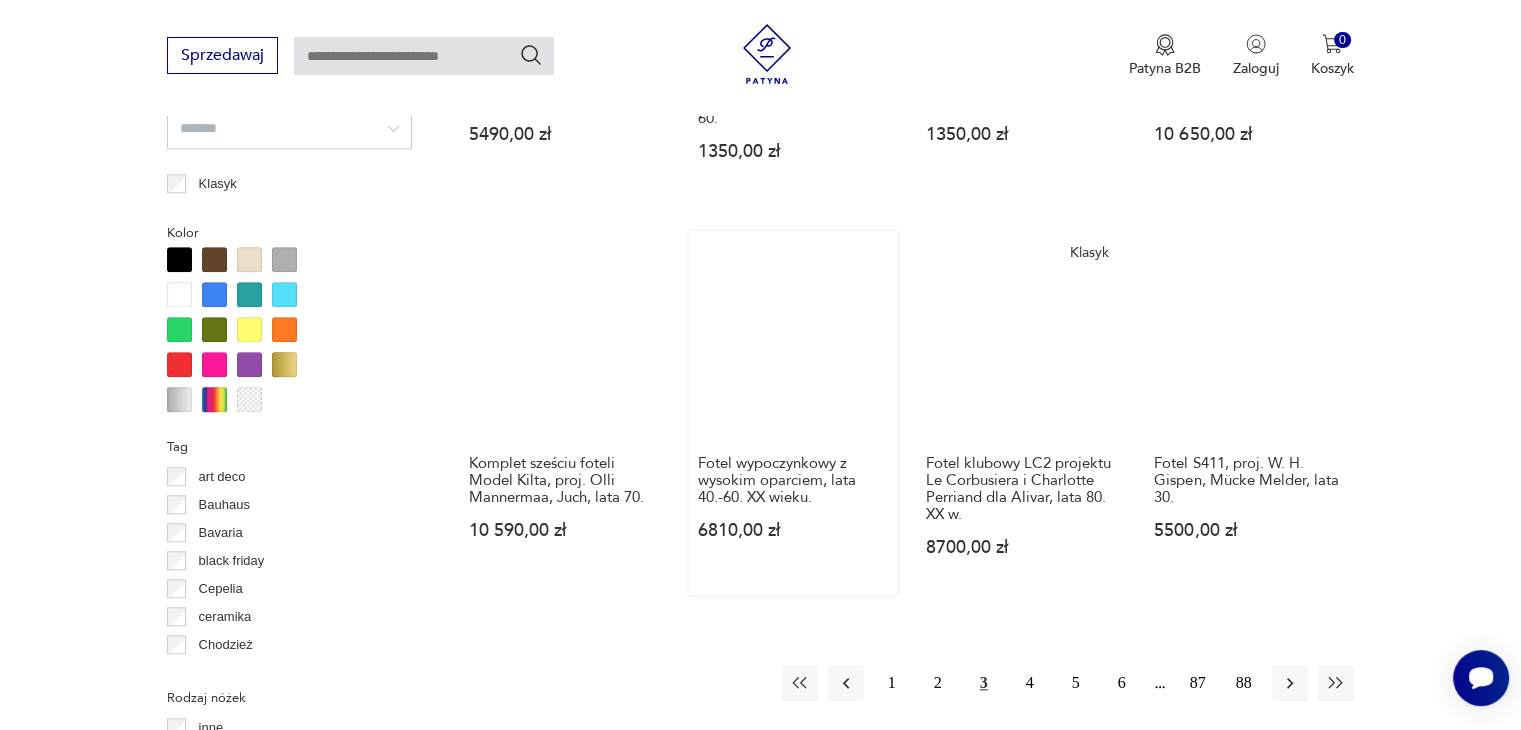 scroll, scrollTop: 1930, scrollLeft: 0, axis: vertical 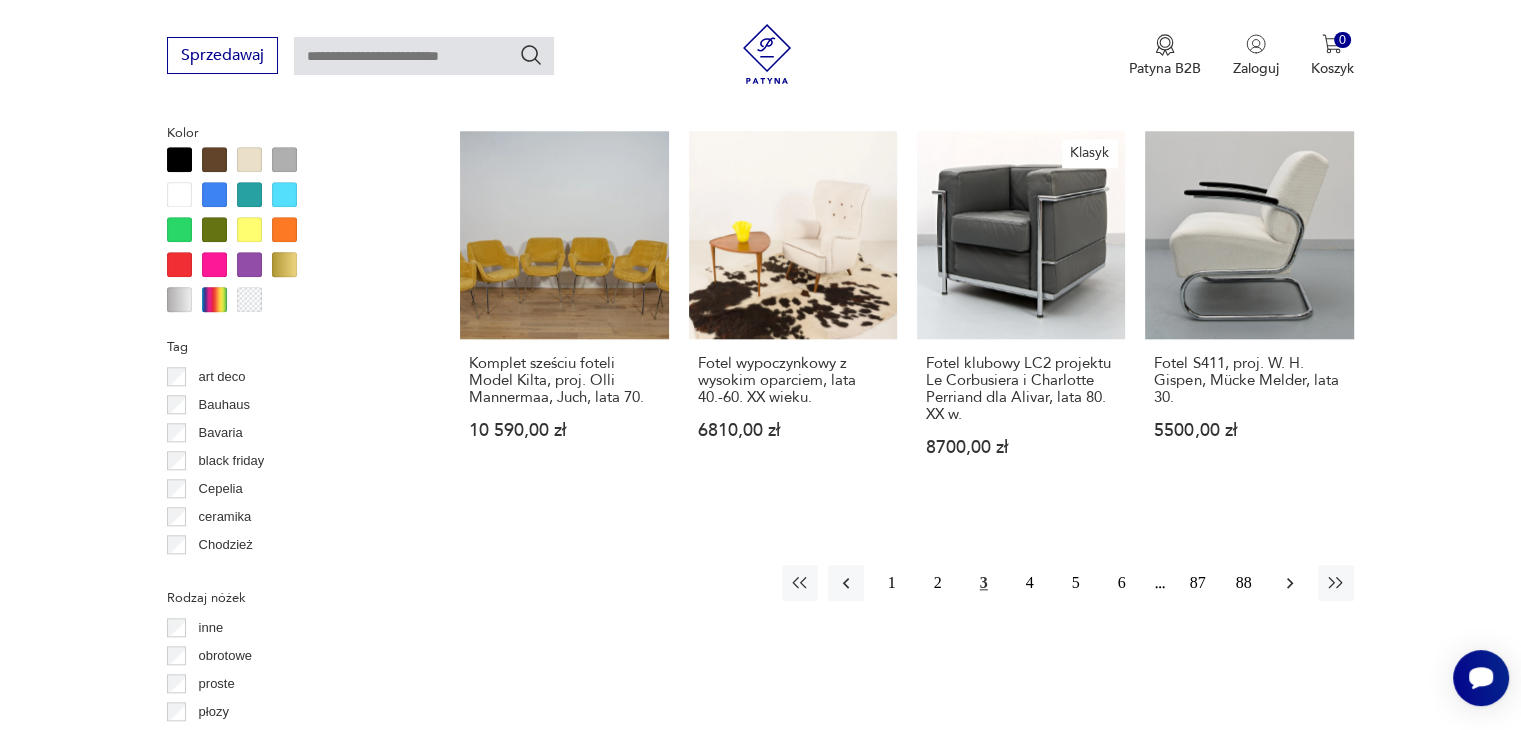 click 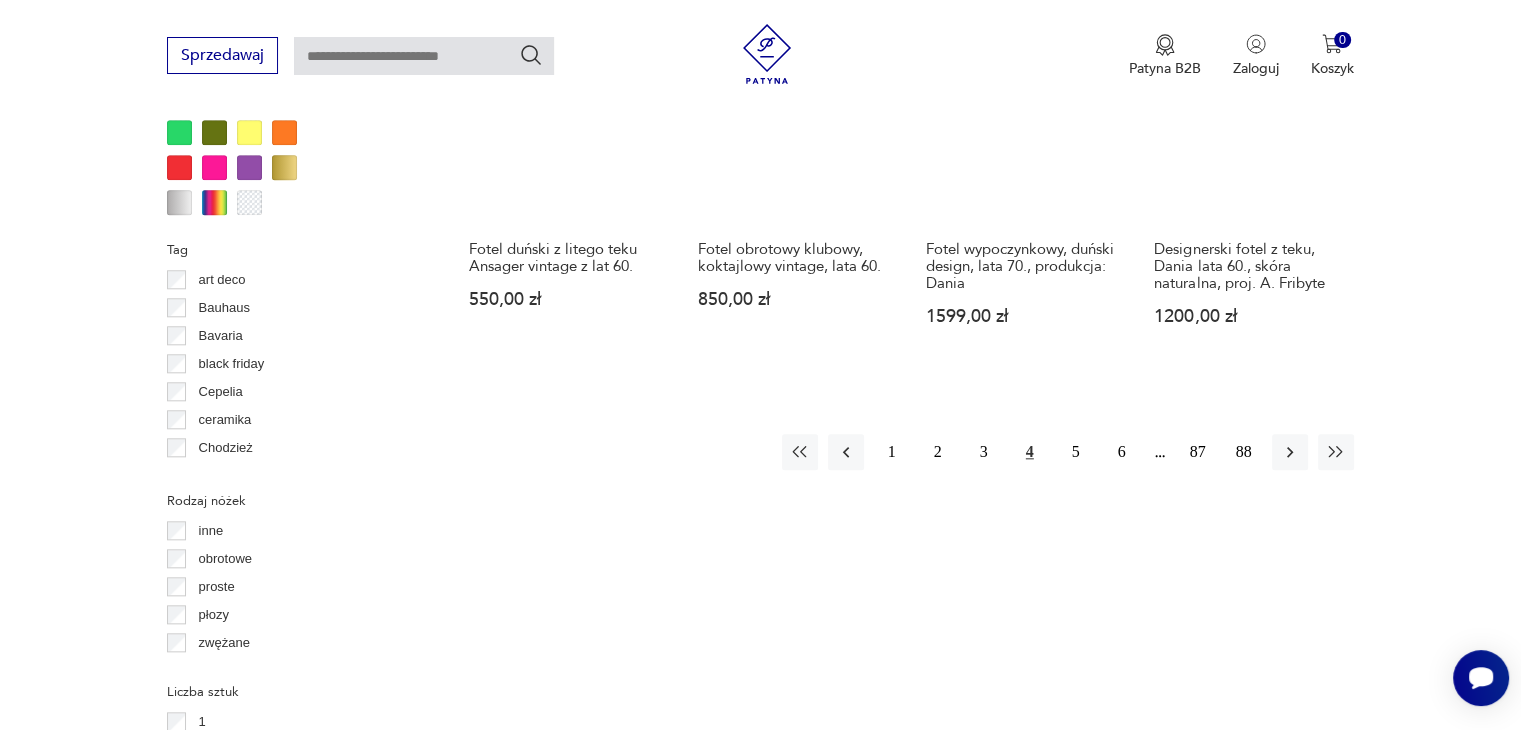 scroll, scrollTop: 2030, scrollLeft: 0, axis: vertical 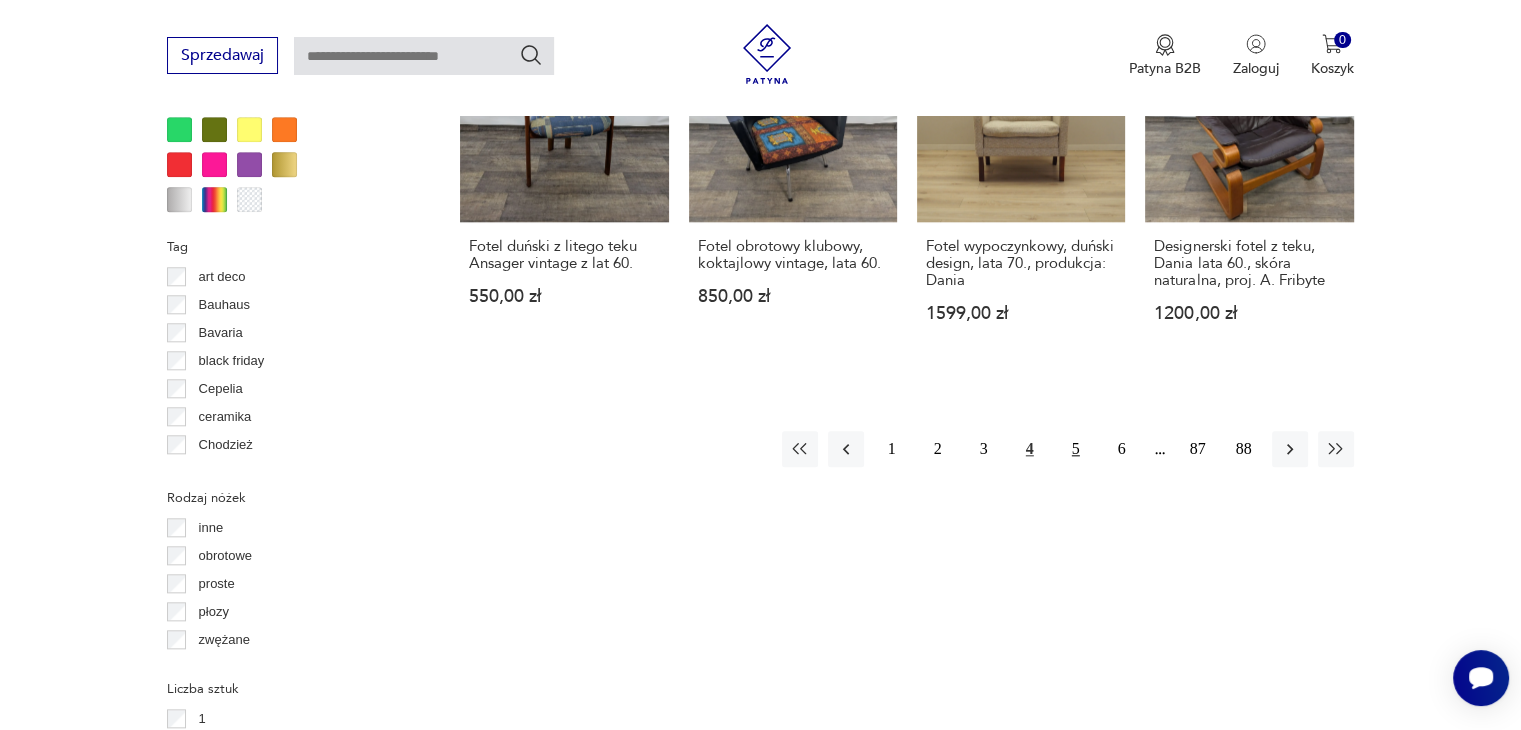 click on "5" at bounding box center (1076, 449) 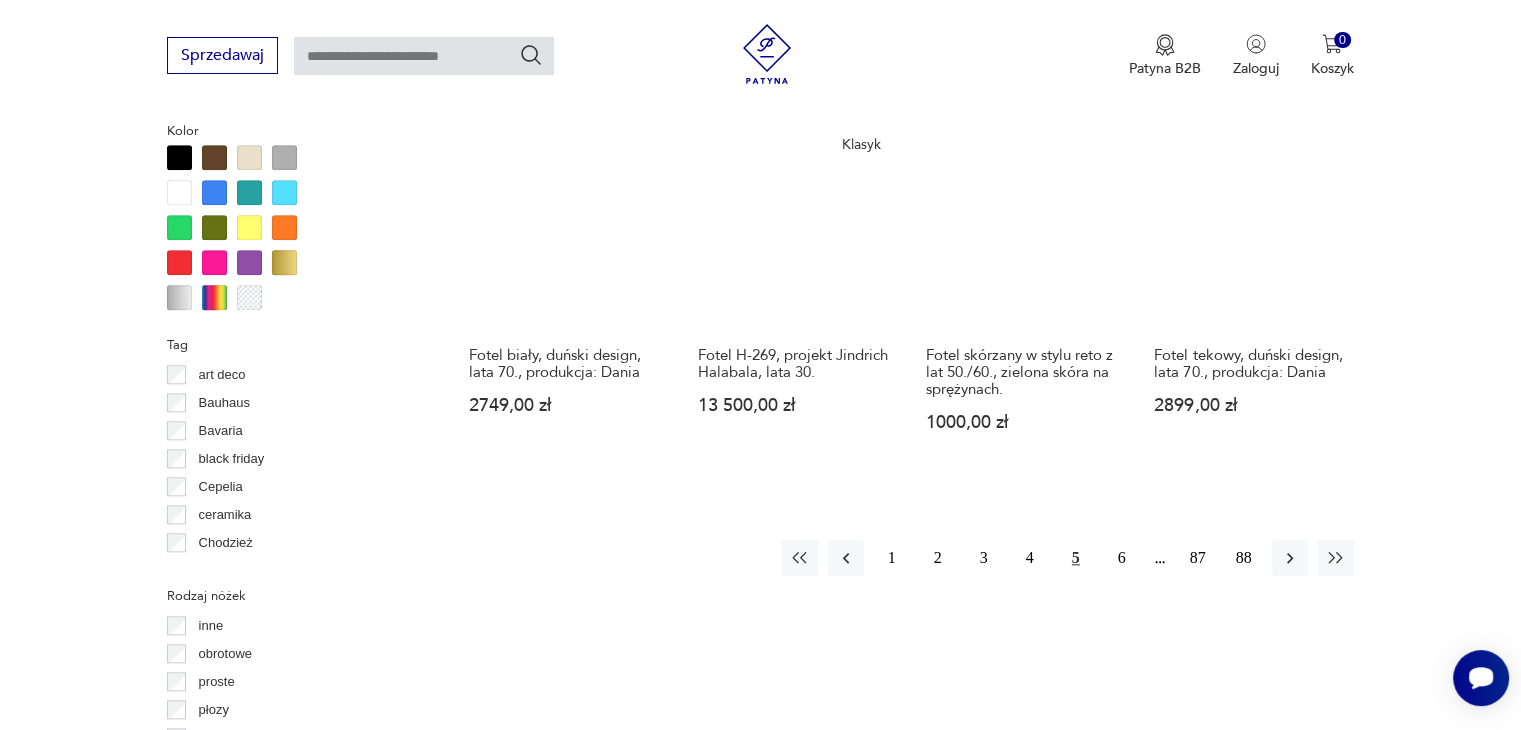 scroll, scrollTop: 2030, scrollLeft: 0, axis: vertical 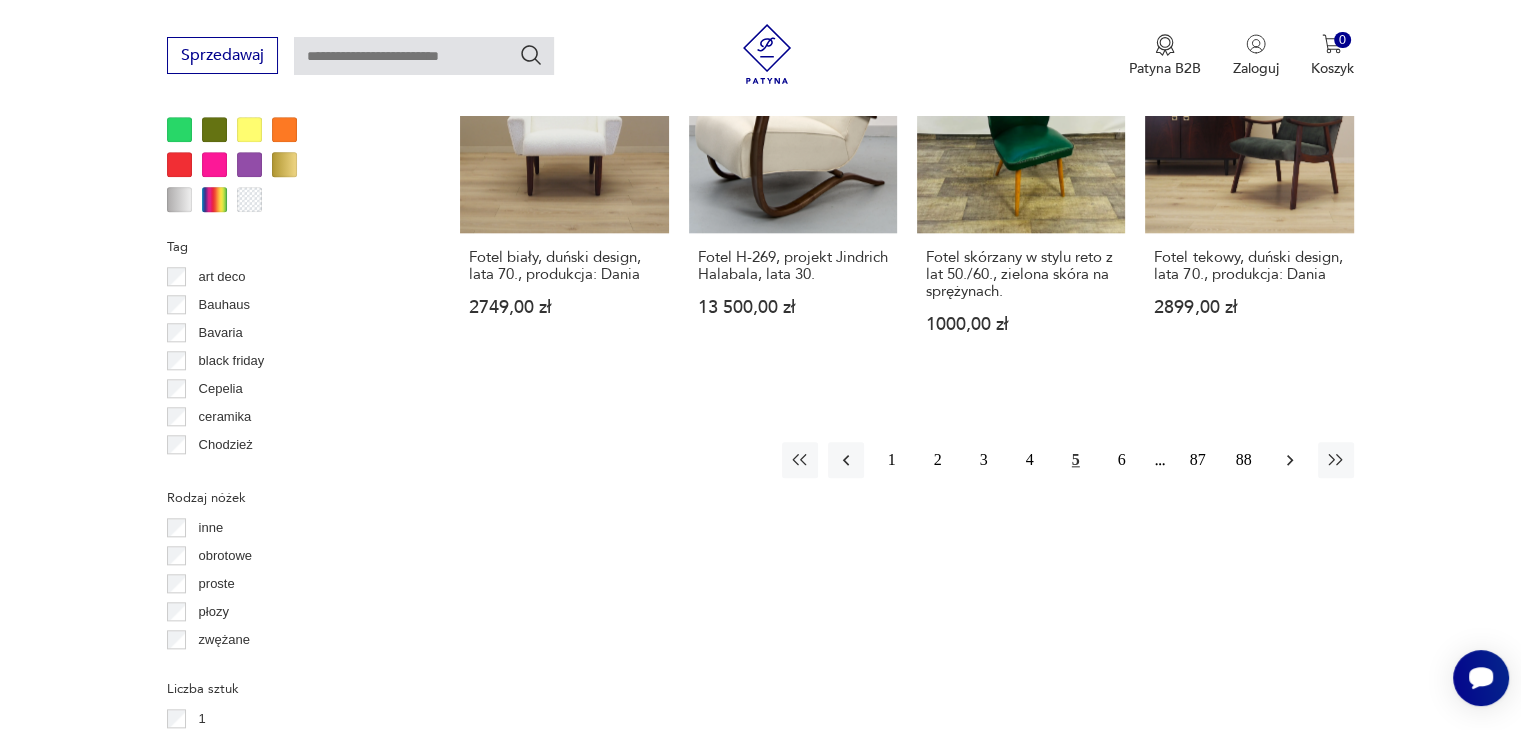 click 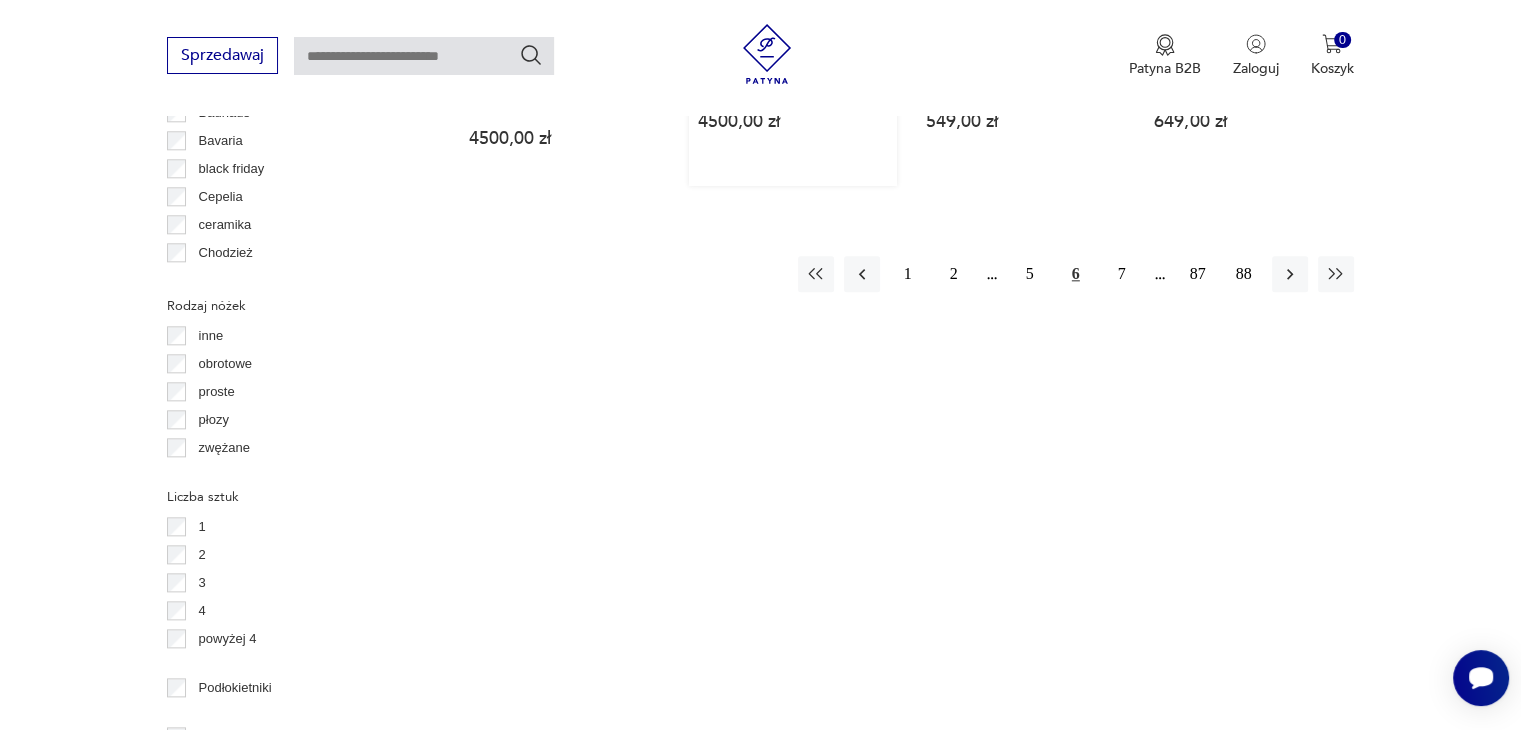 scroll, scrollTop: 2230, scrollLeft: 0, axis: vertical 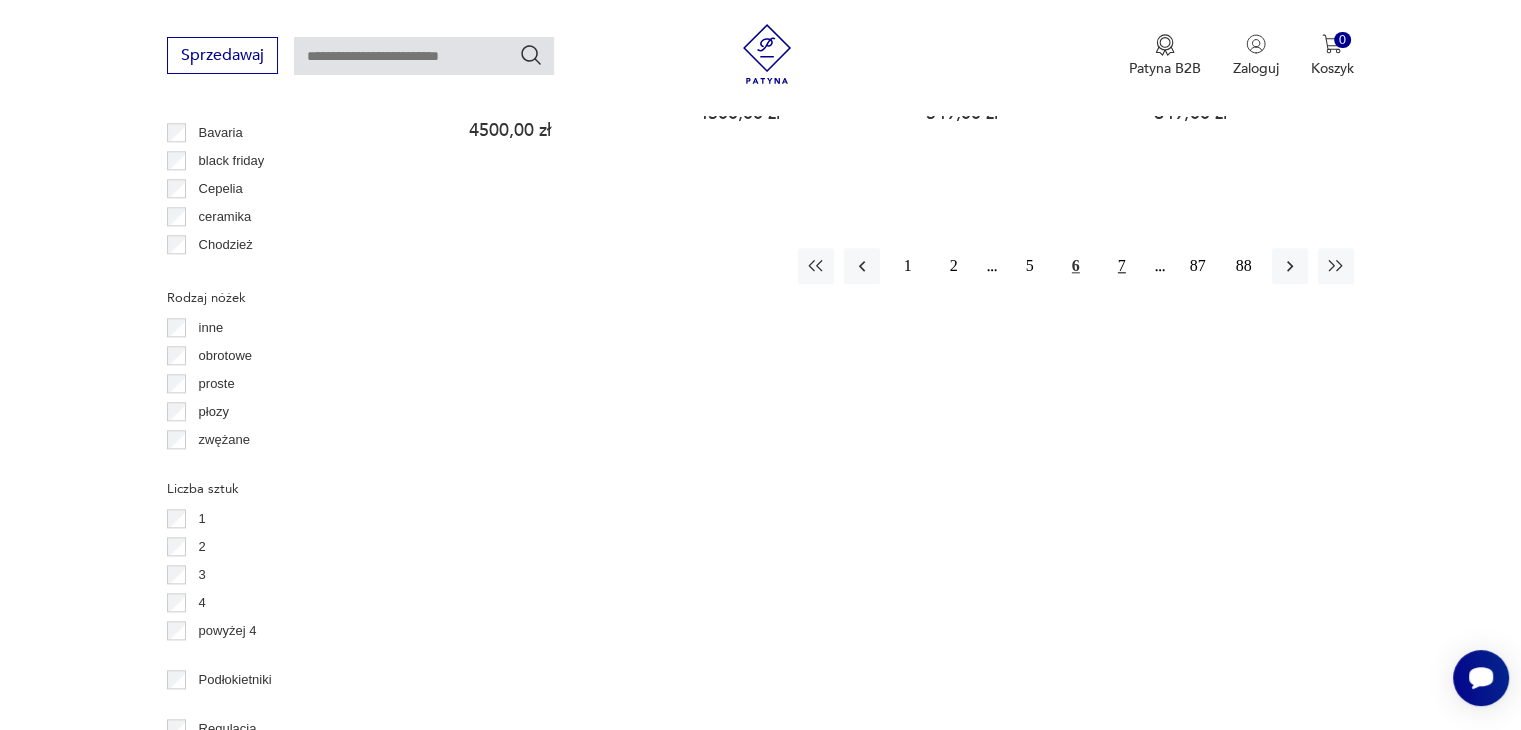 click on "7" at bounding box center (1122, 266) 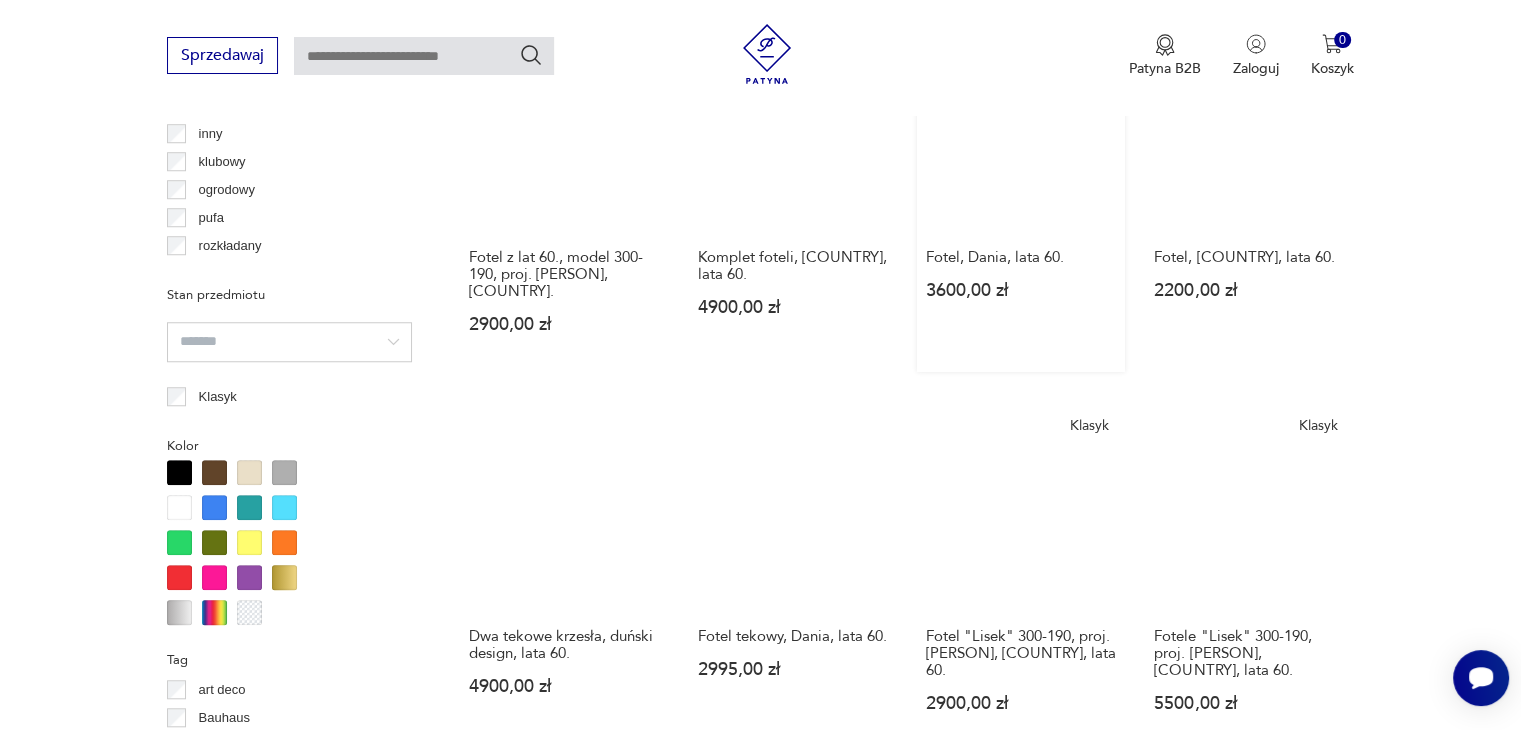 scroll, scrollTop: 1830, scrollLeft: 0, axis: vertical 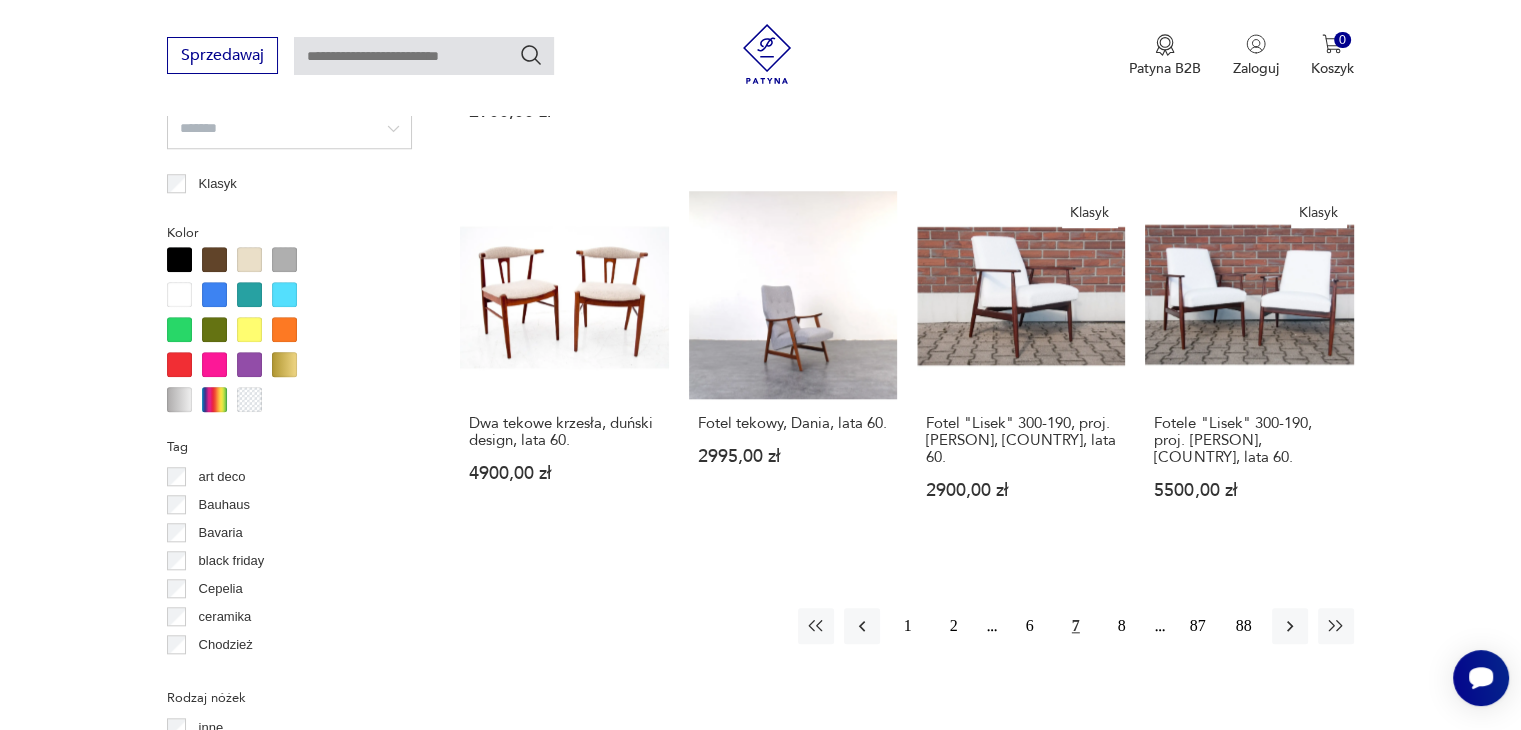 click on "7" at bounding box center (1076, 626) 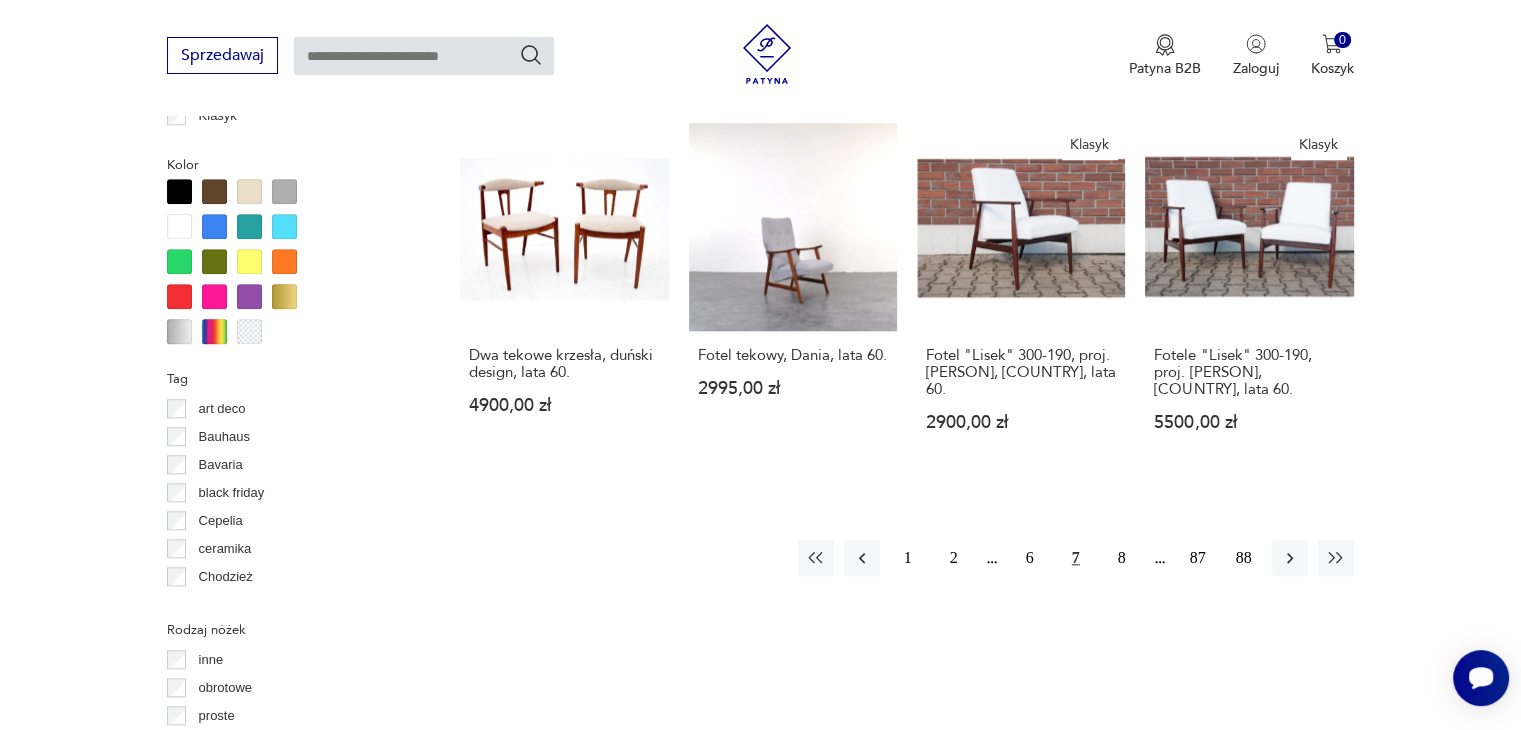 scroll, scrollTop: 1930, scrollLeft: 0, axis: vertical 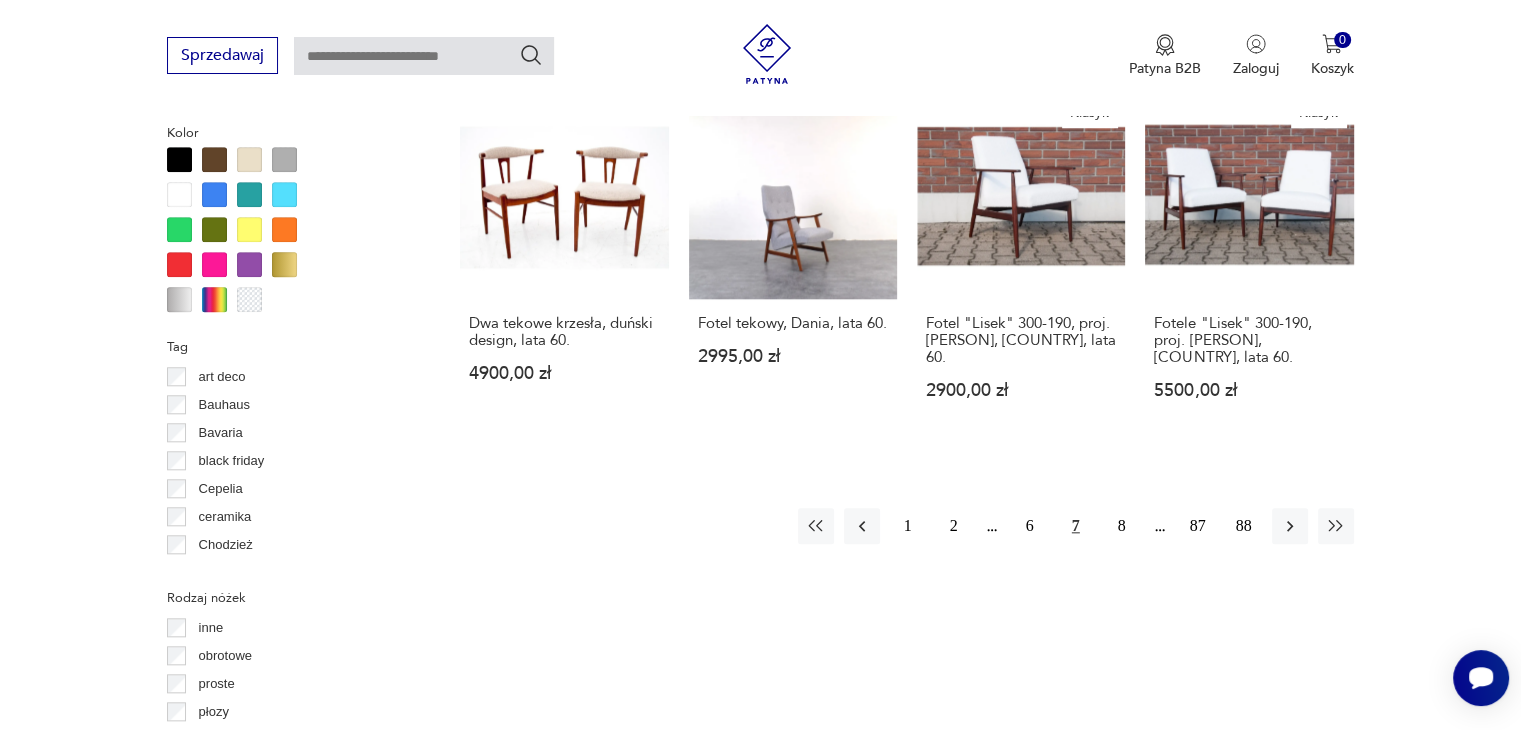 click on "obrotowe" at bounding box center (225, 656) 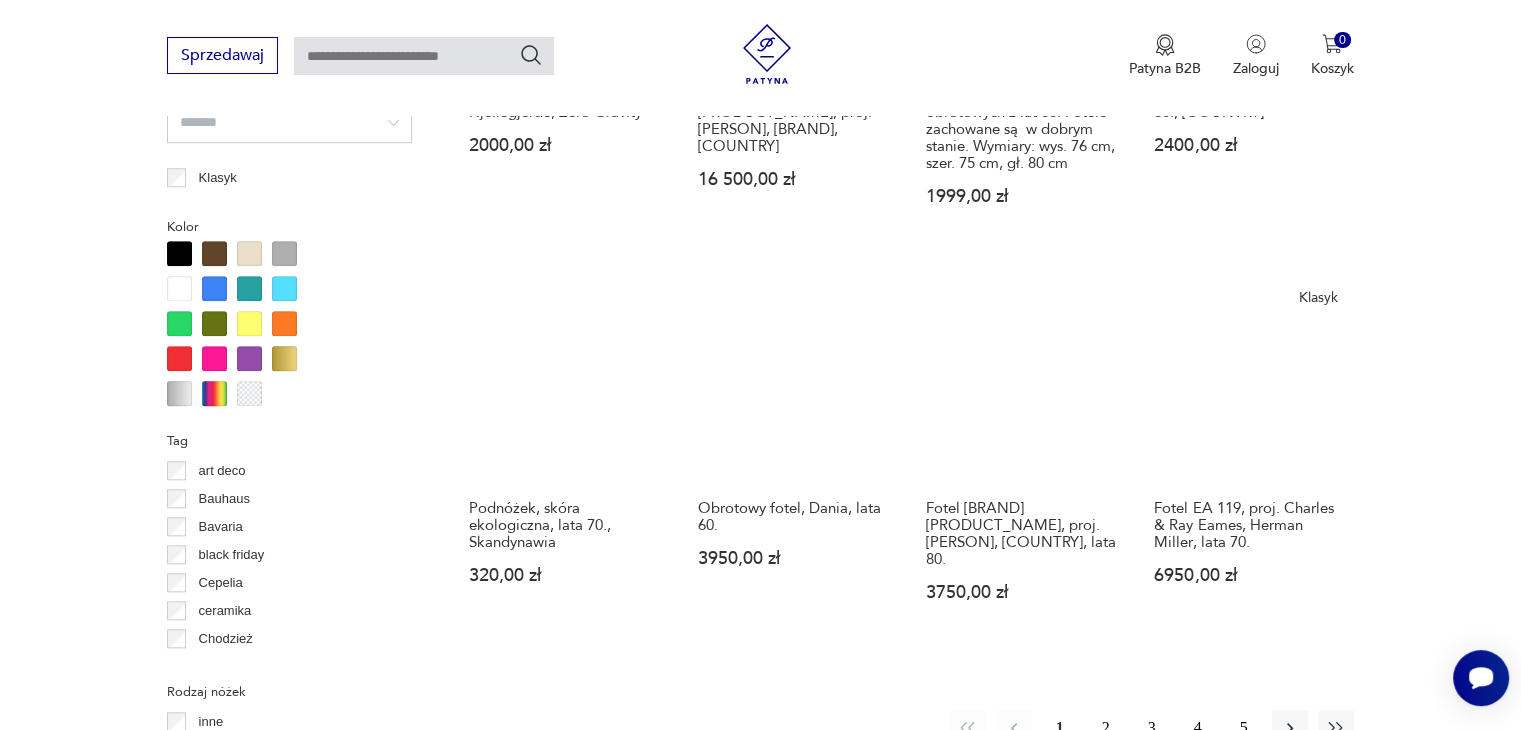 scroll, scrollTop: 2230, scrollLeft: 0, axis: vertical 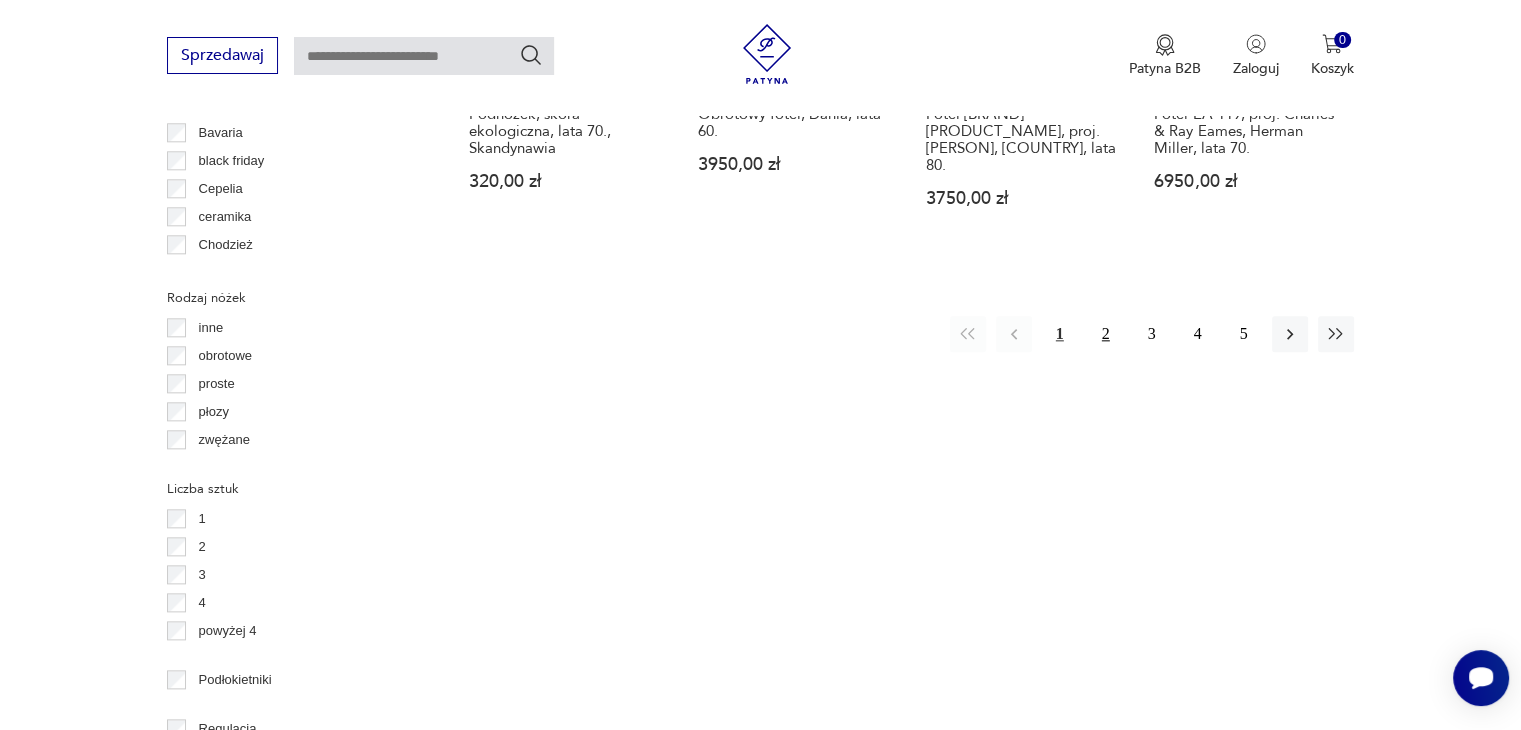 click on "2" at bounding box center (1106, 334) 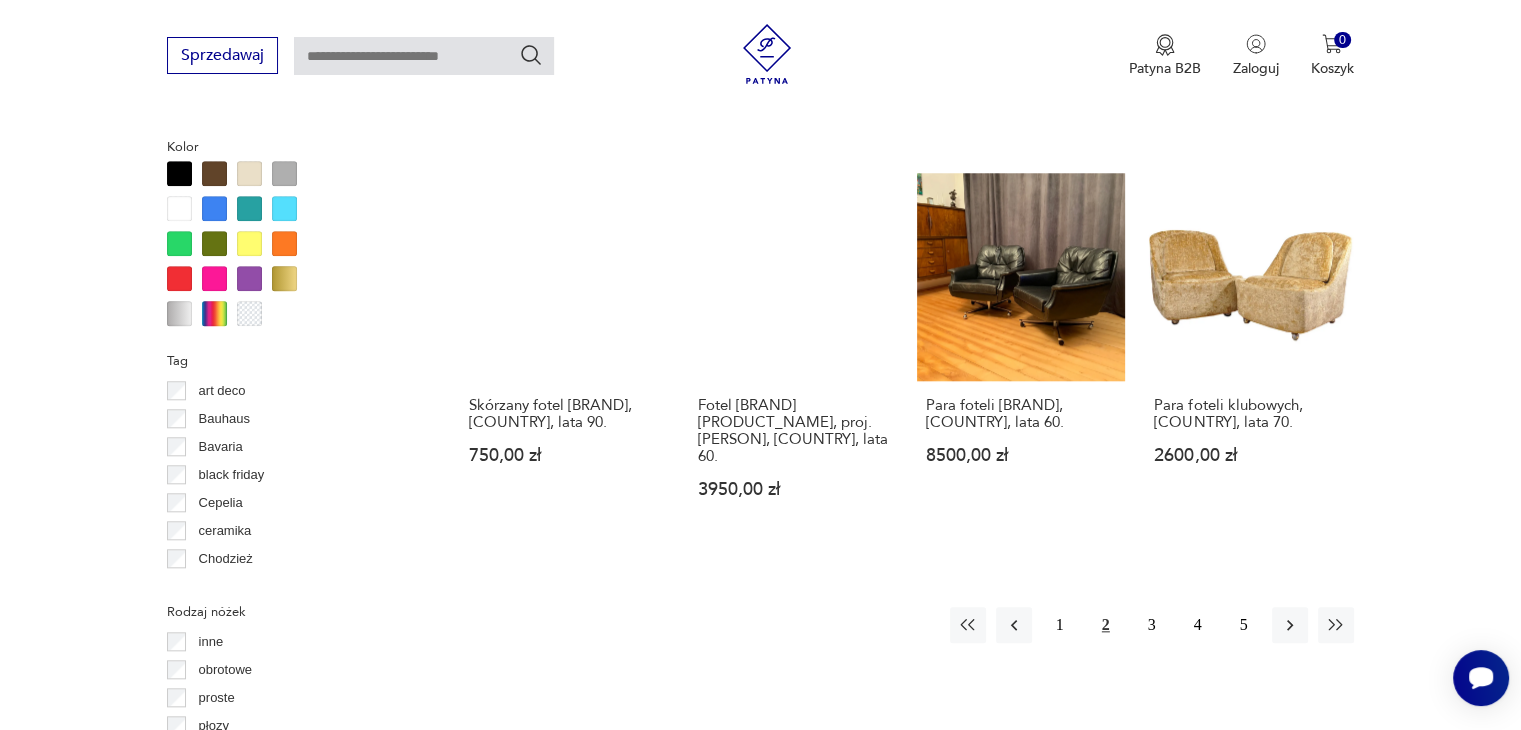 scroll, scrollTop: 1830, scrollLeft: 0, axis: vertical 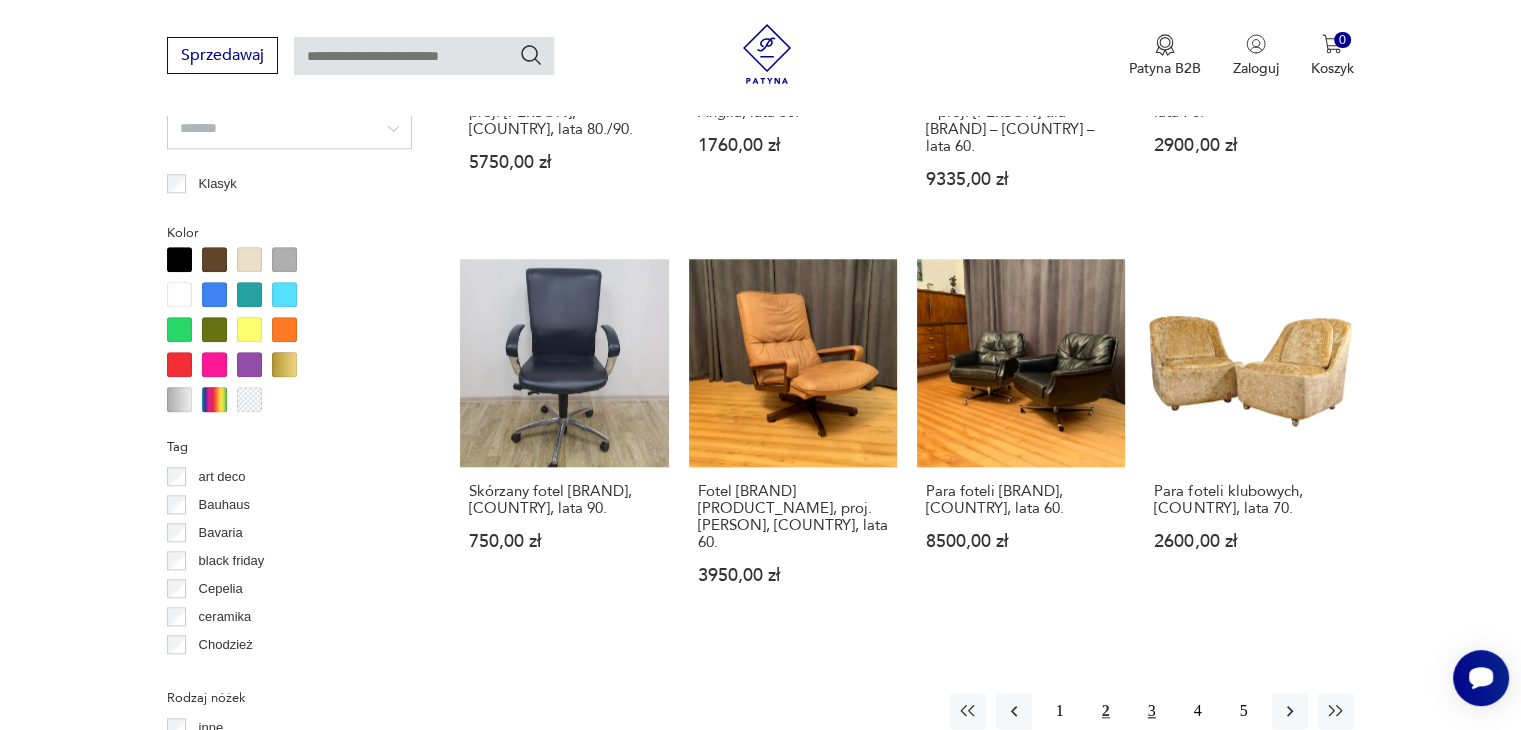 click on "3" at bounding box center [1152, 711] 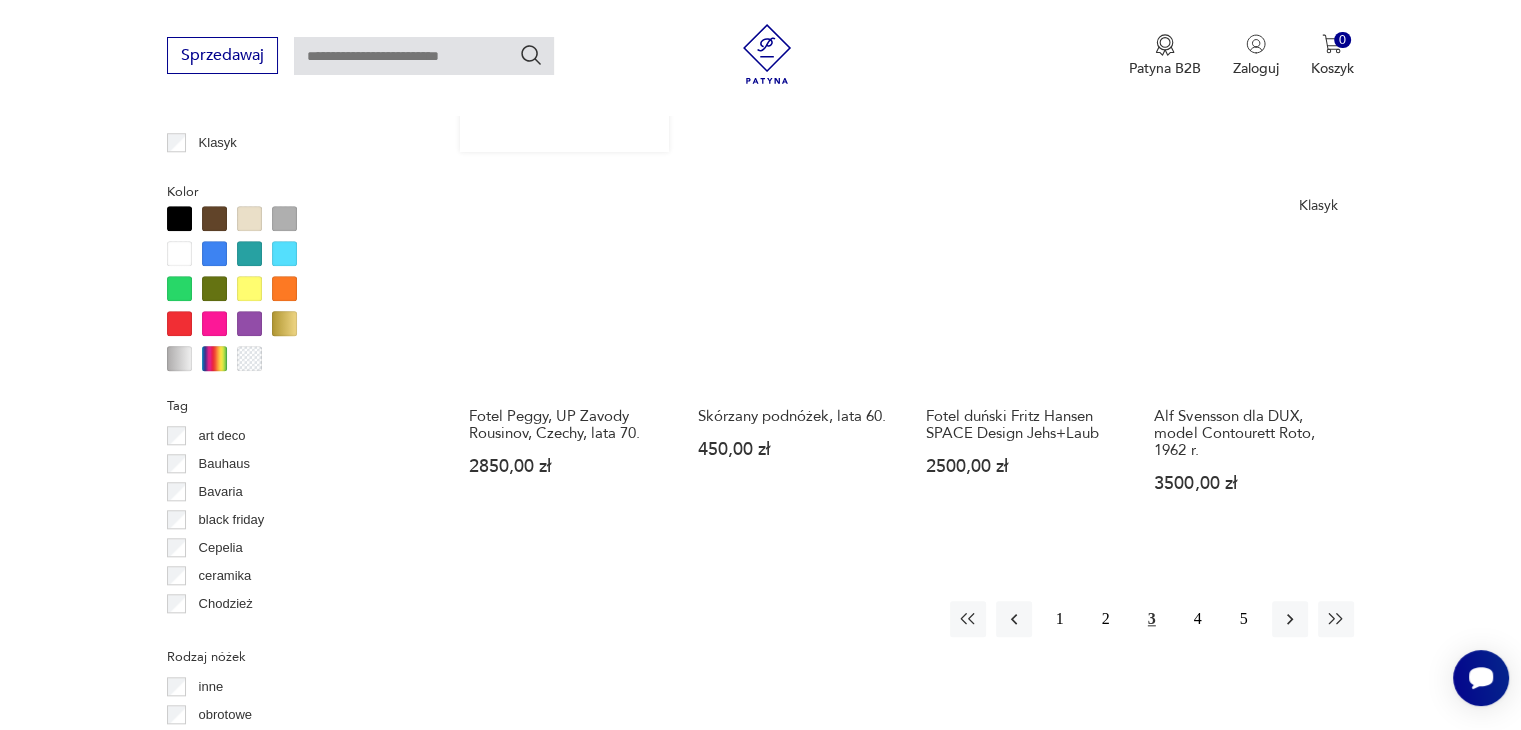 scroll, scrollTop: 2030, scrollLeft: 0, axis: vertical 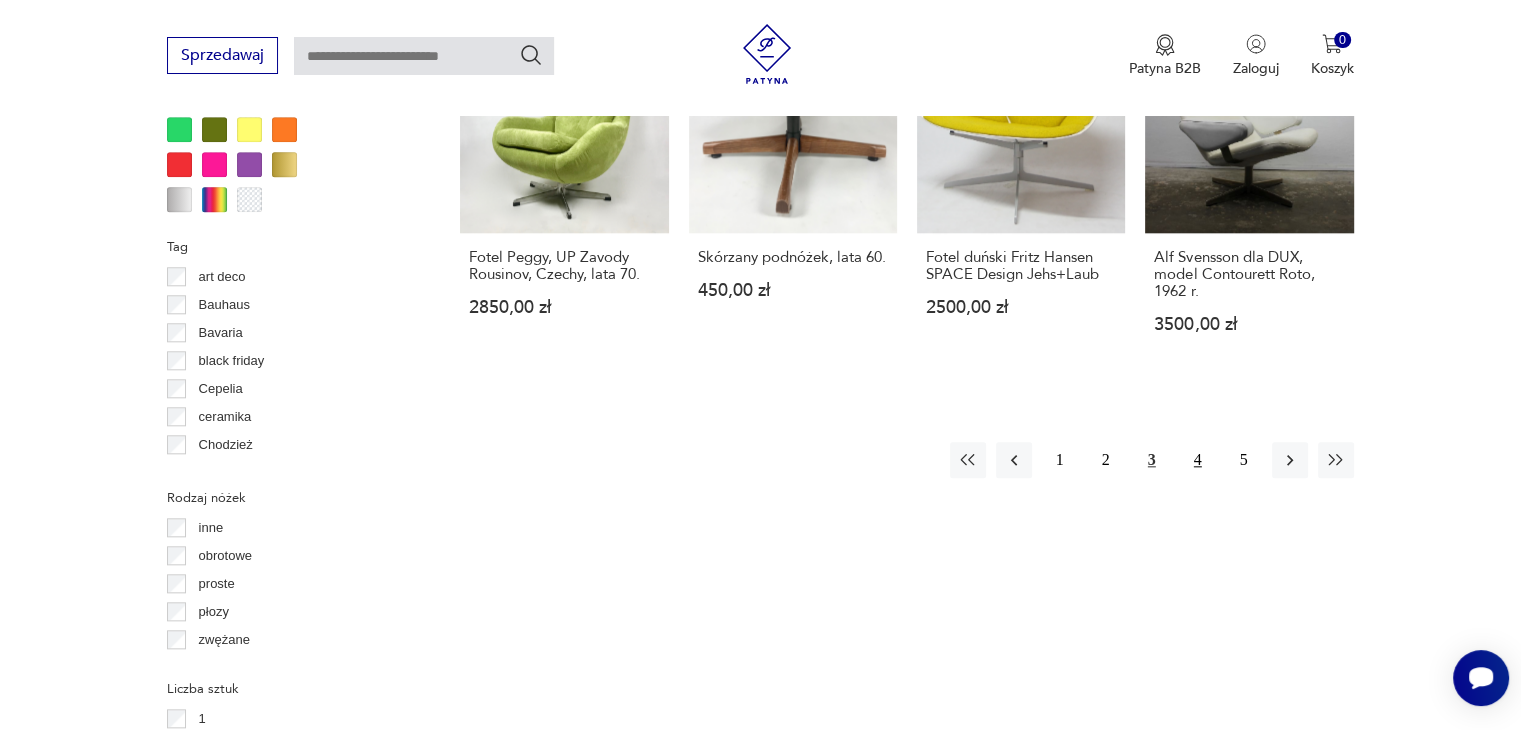 click on "4" at bounding box center (1198, 460) 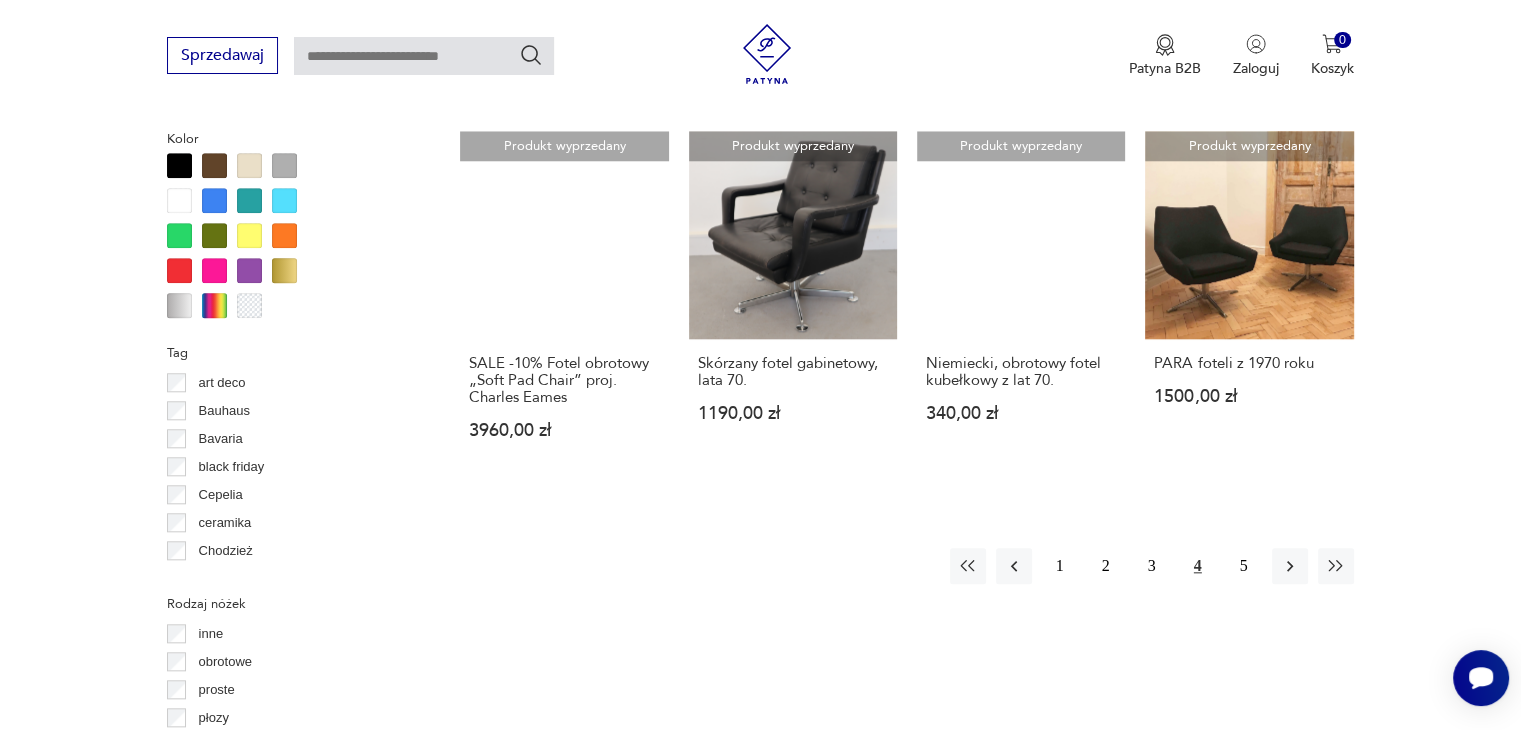 scroll, scrollTop: 2030, scrollLeft: 0, axis: vertical 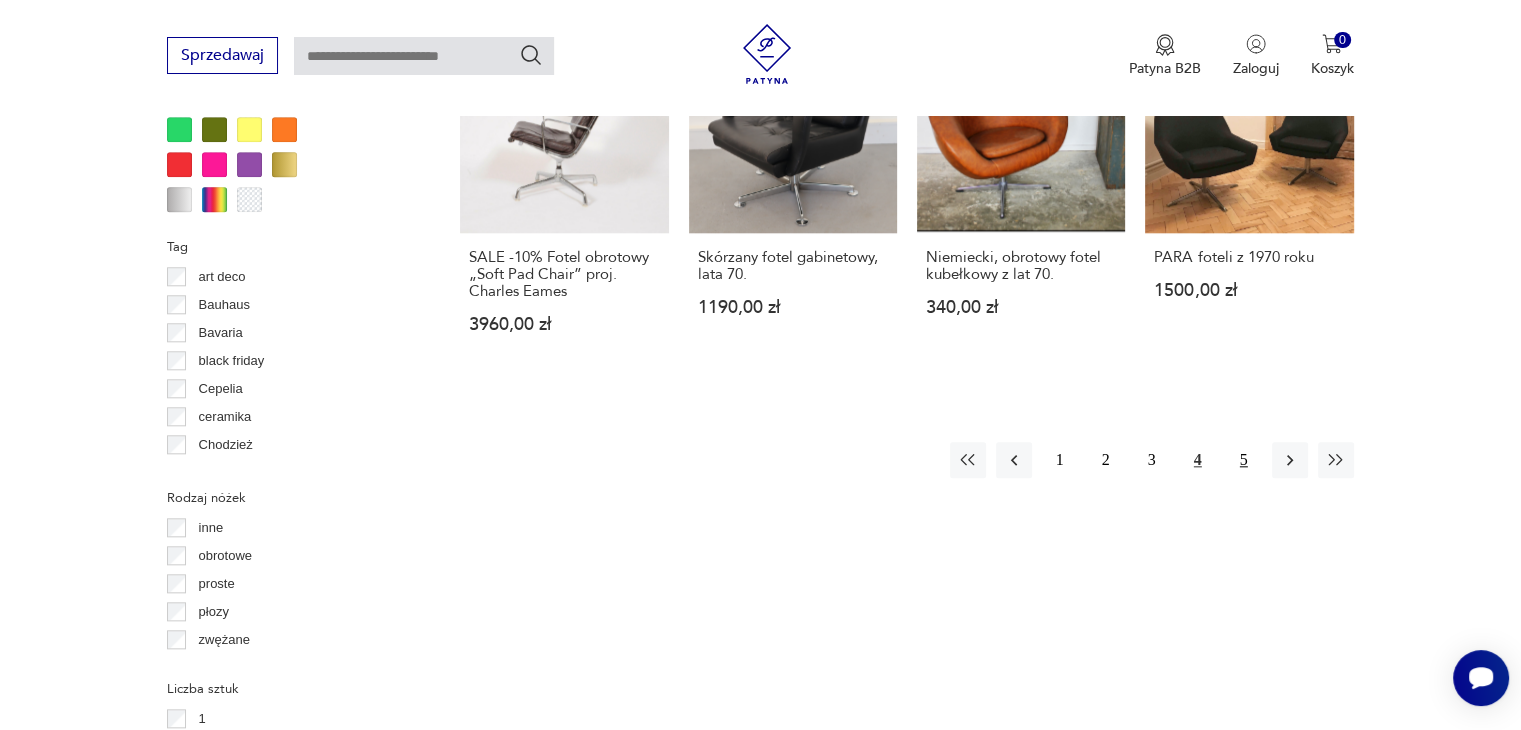 click on "5" at bounding box center (1244, 460) 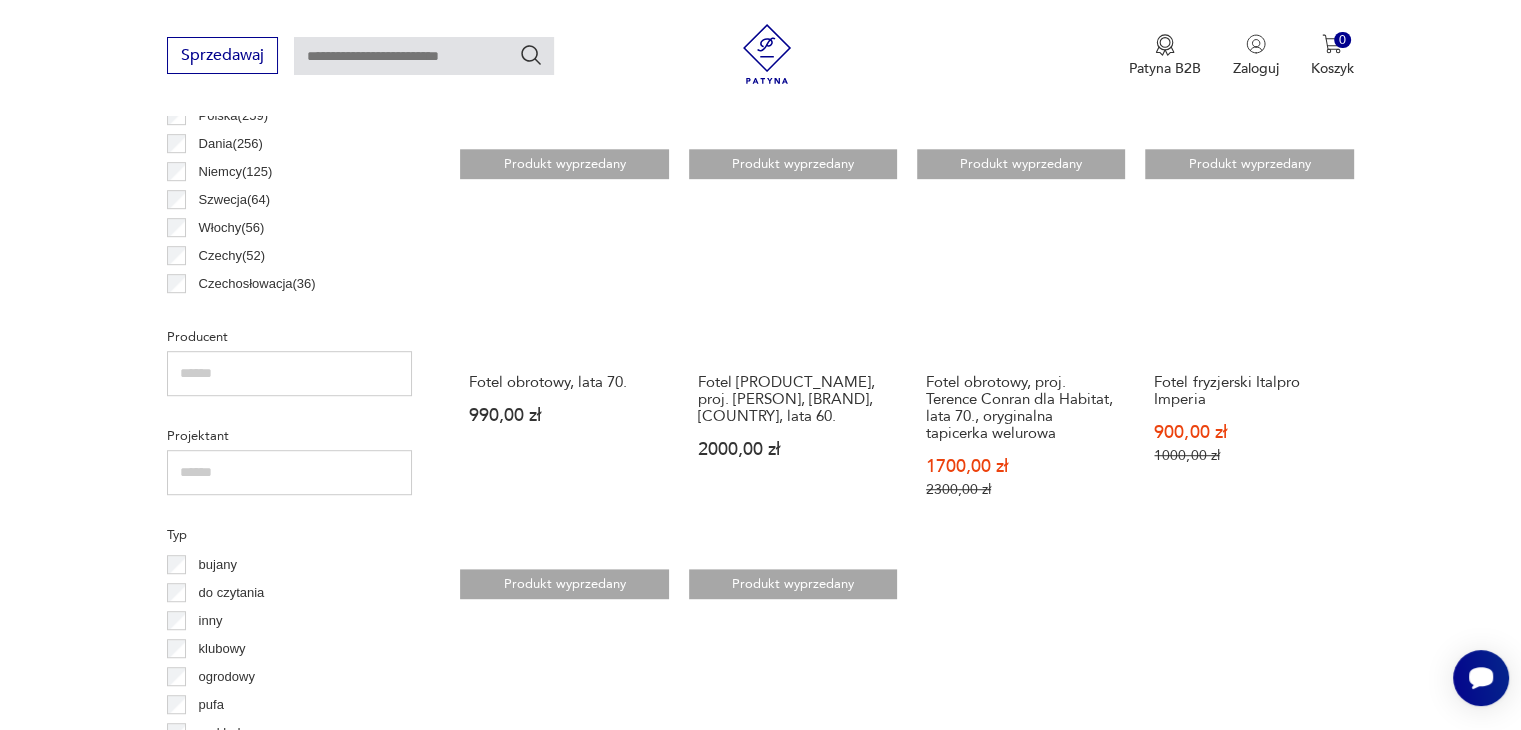 scroll, scrollTop: 1630, scrollLeft: 0, axis: vertical 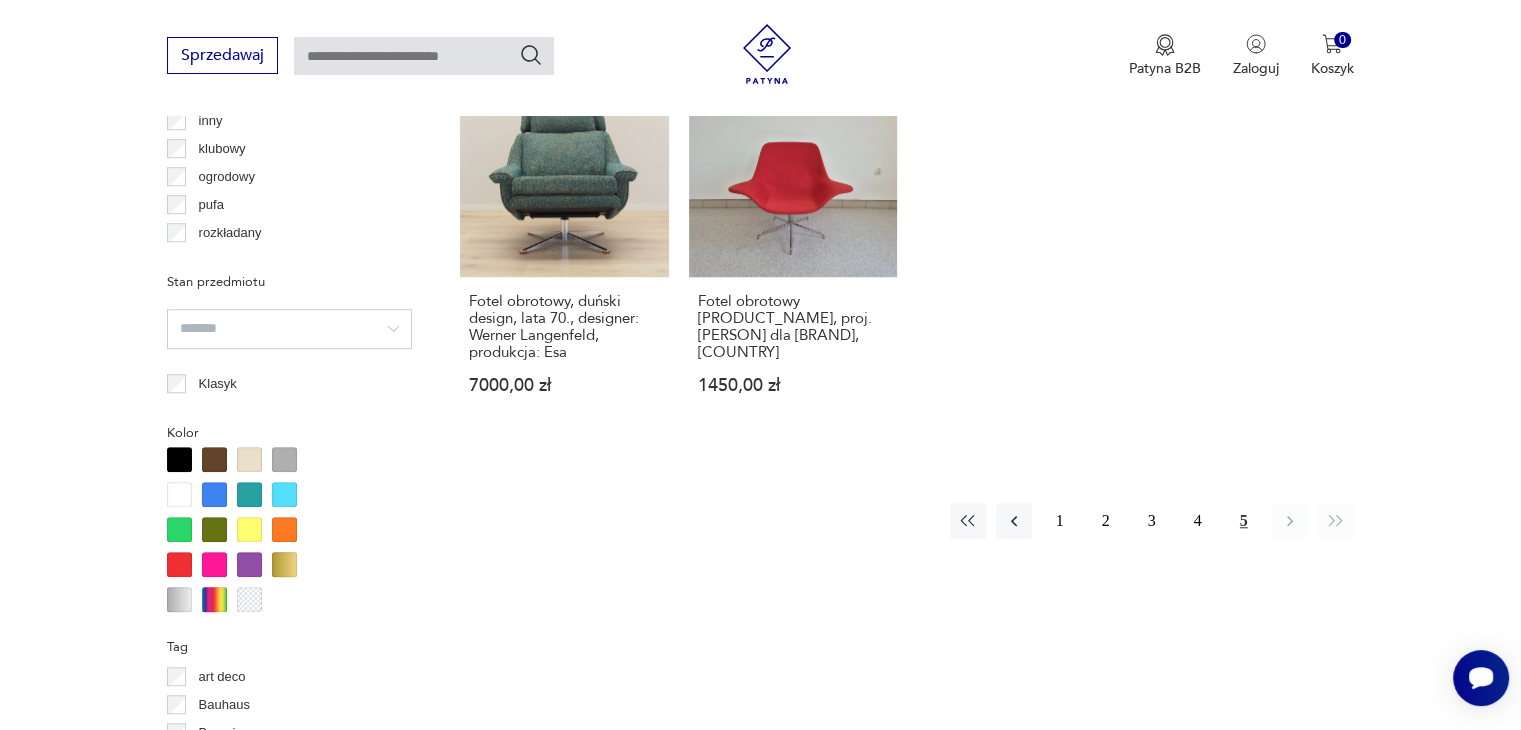 click on "1 2 3 4 5" at bounding box center (1152, 521) 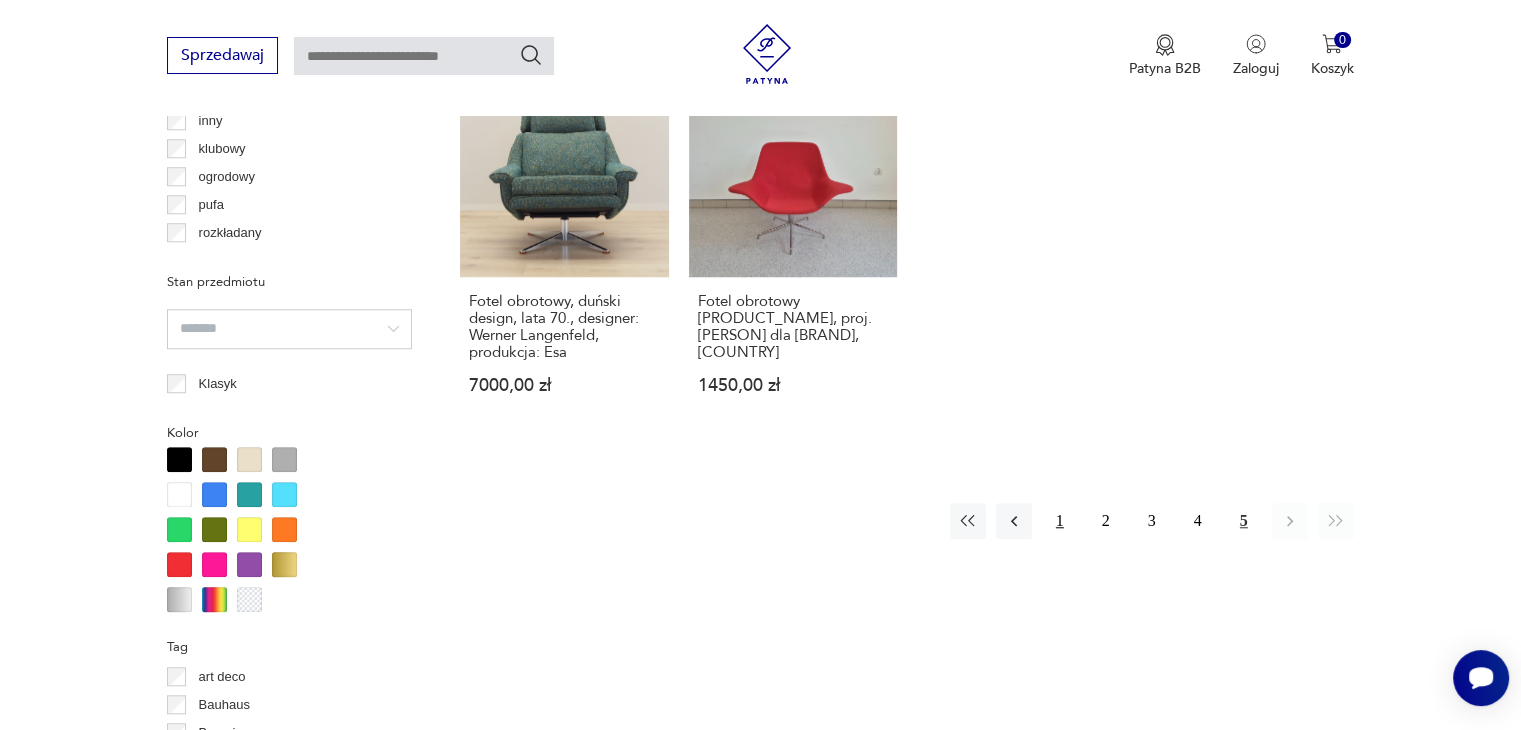 click on "1" at bounding box center (1060, 521) 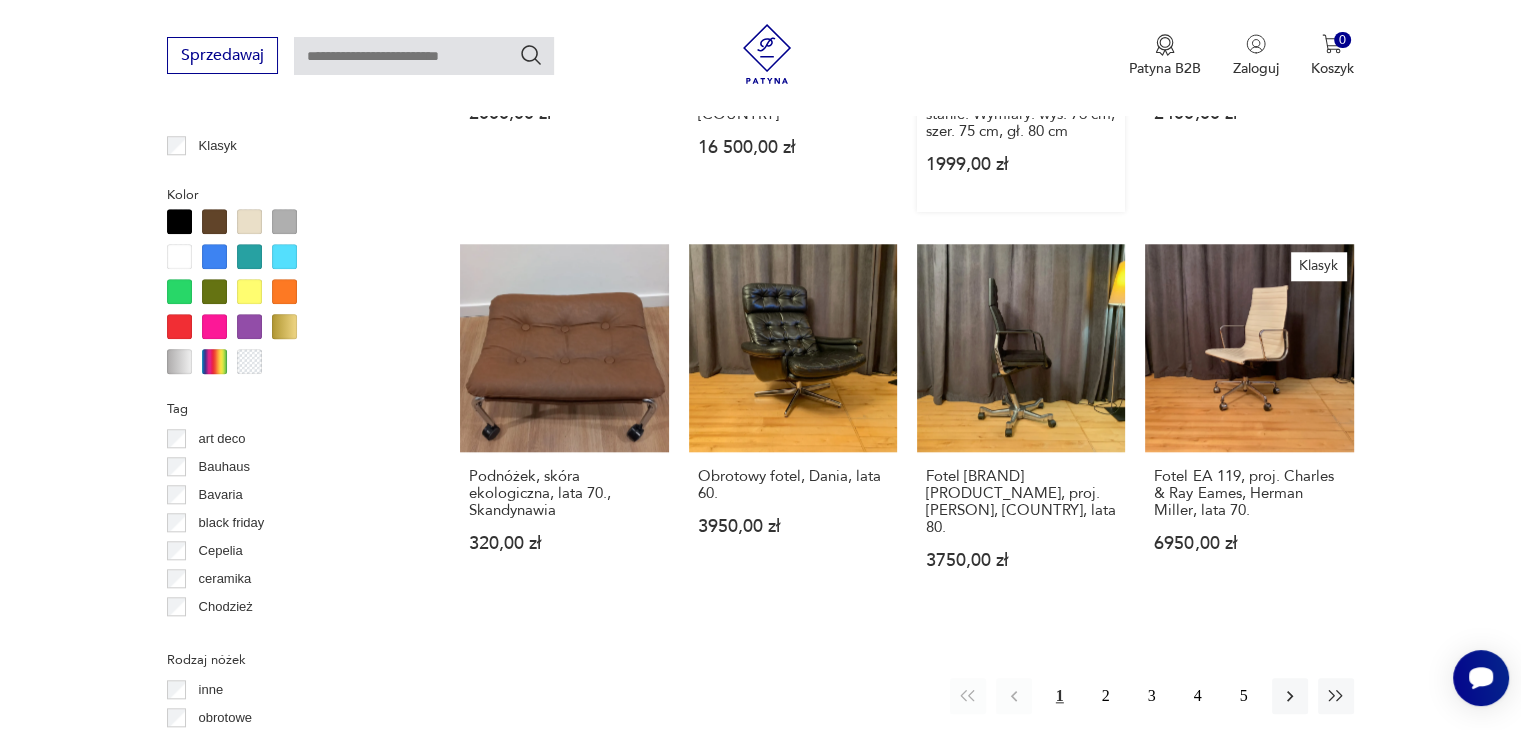 scroll, scrollTop: 1930, scrollLeft: 0, axis: vertical 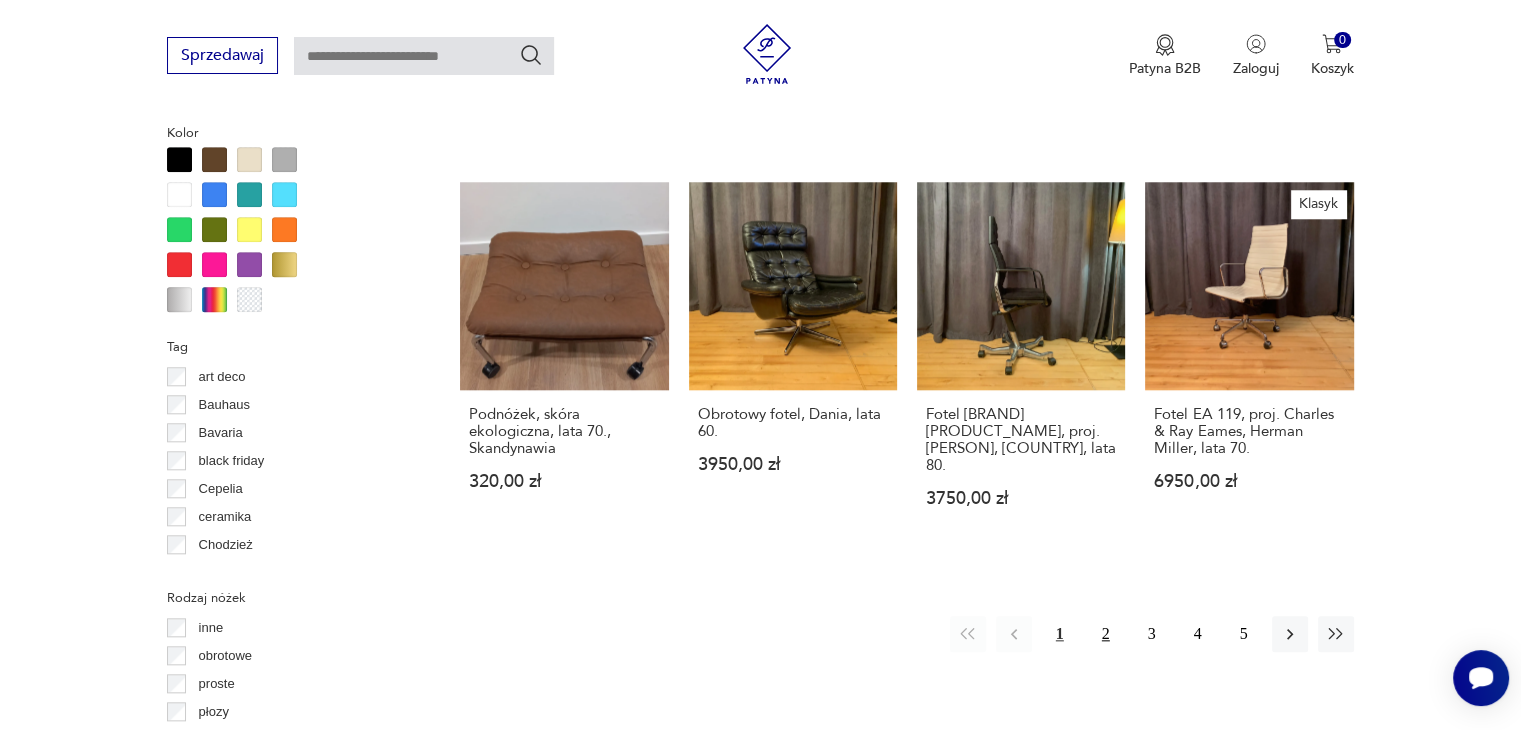 click on "2" at bounding box center (1106, 634) 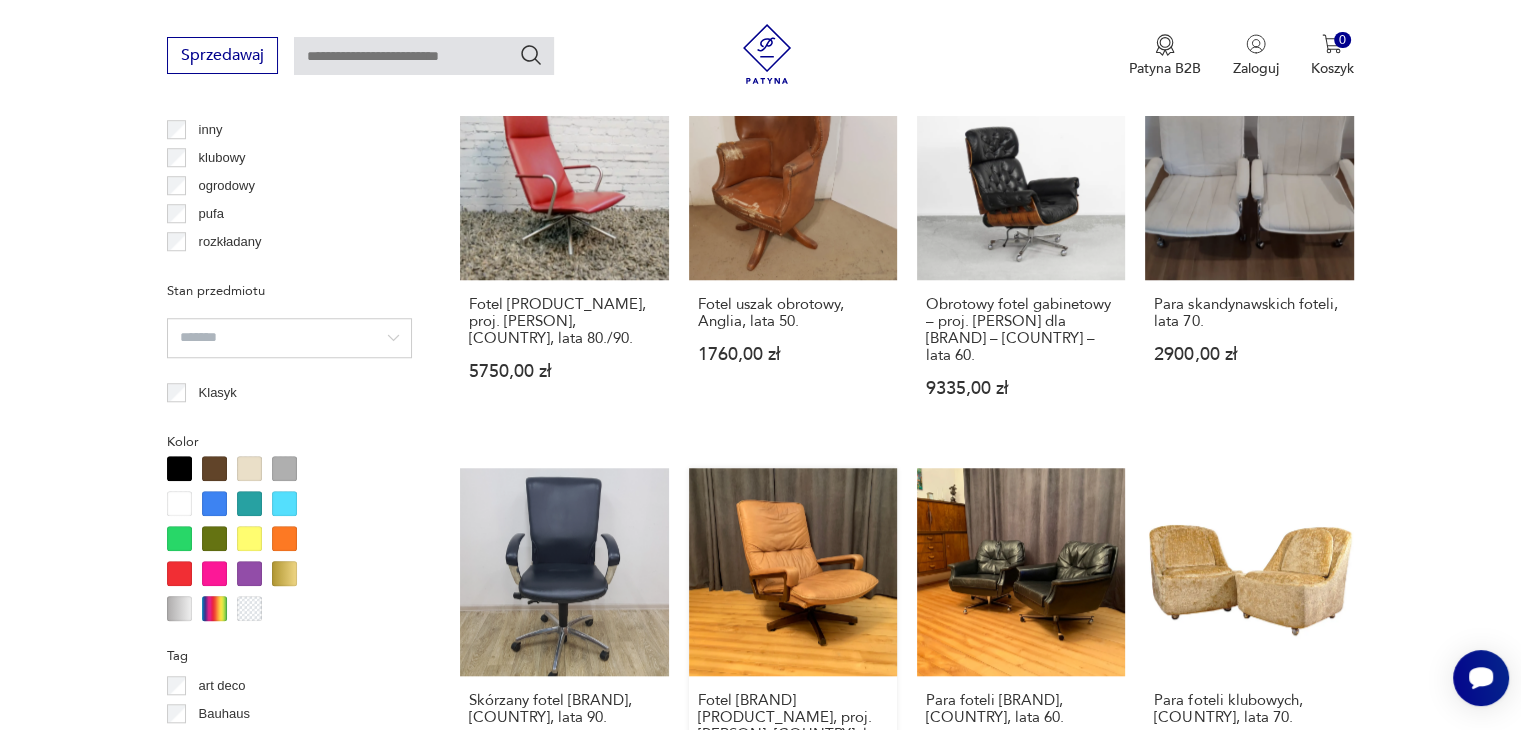 scroll, scrollTop: 1430, scrollLeft: 0, axis: vertical 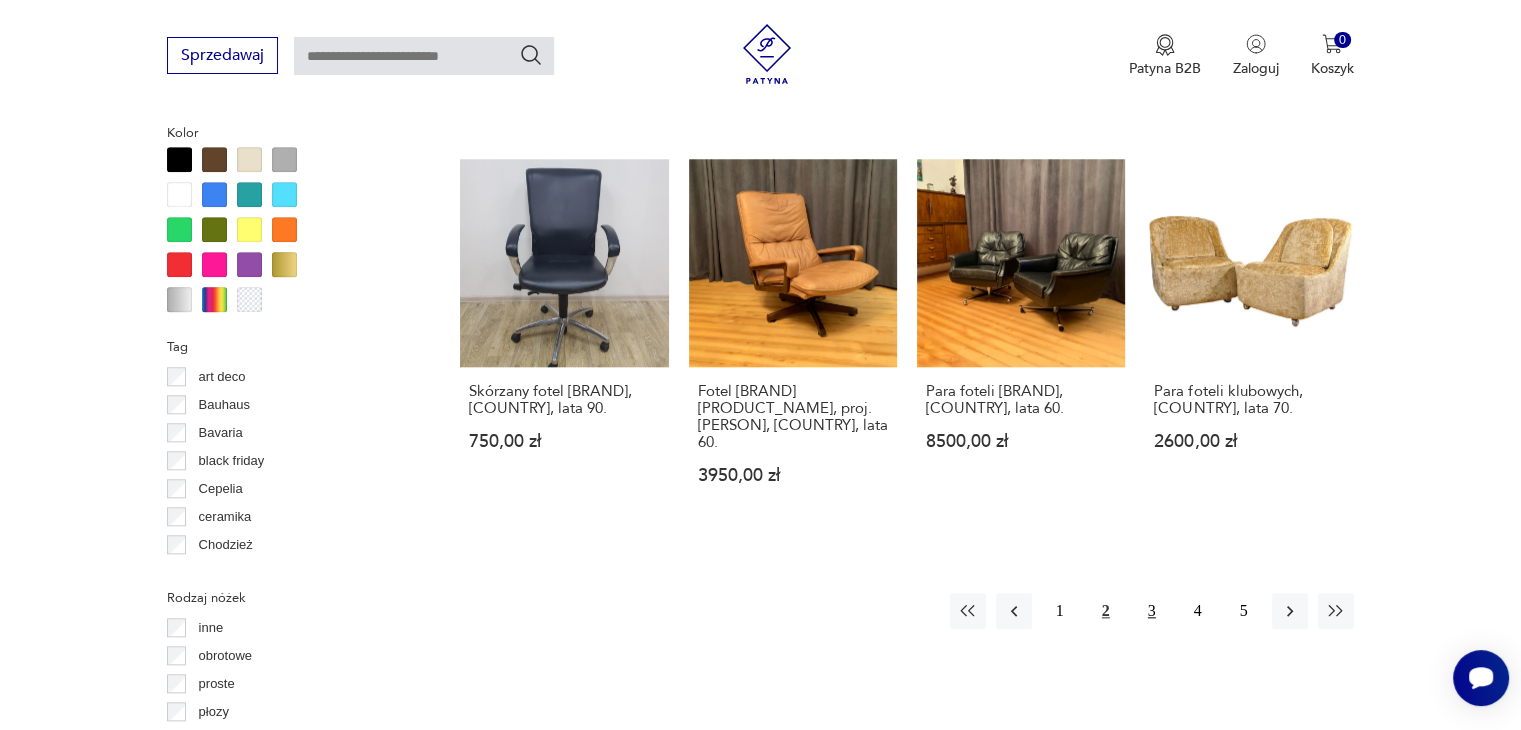 click on "3" at bounding box center [1152, 611] 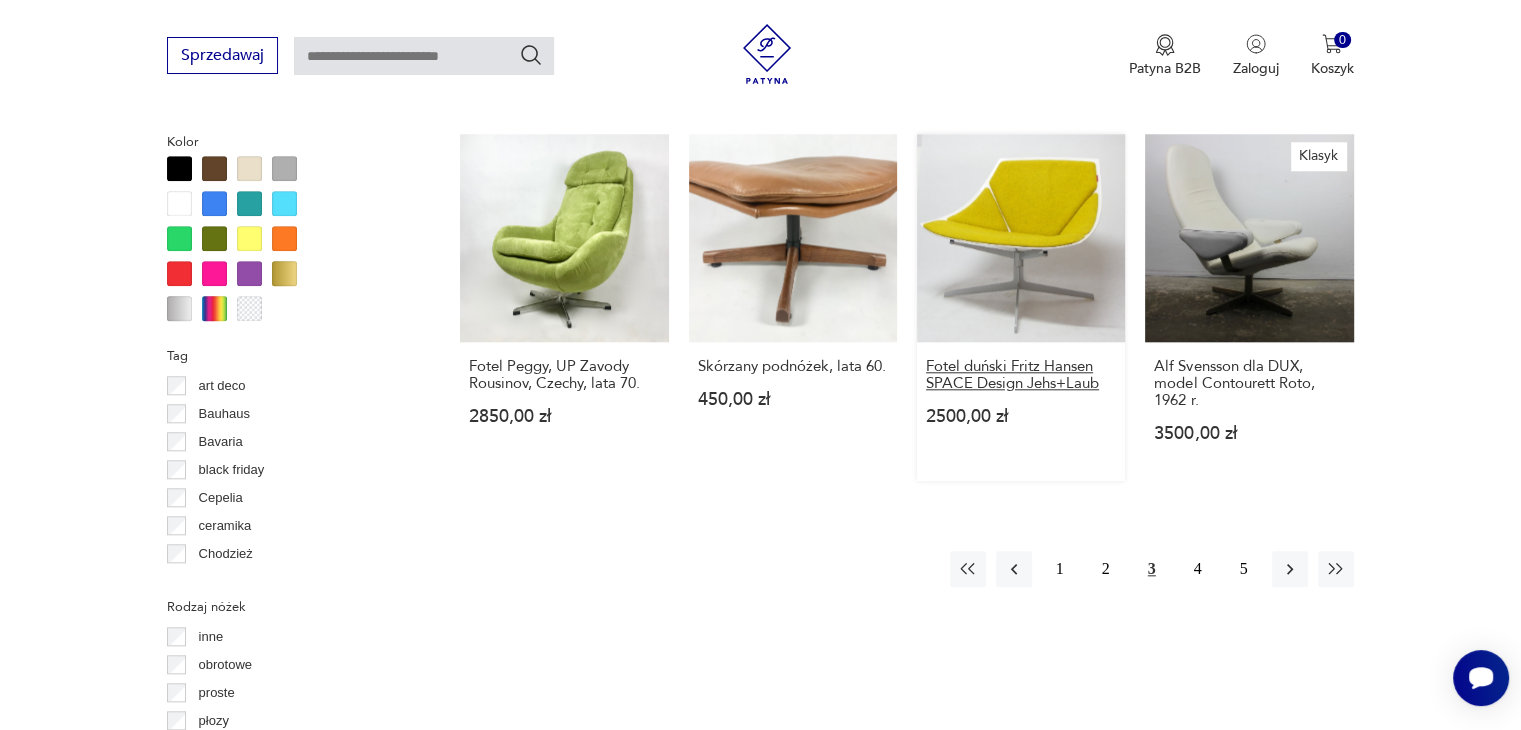 scroll, scrollTop: 1830, scrollLeft: 0, axis: vertical 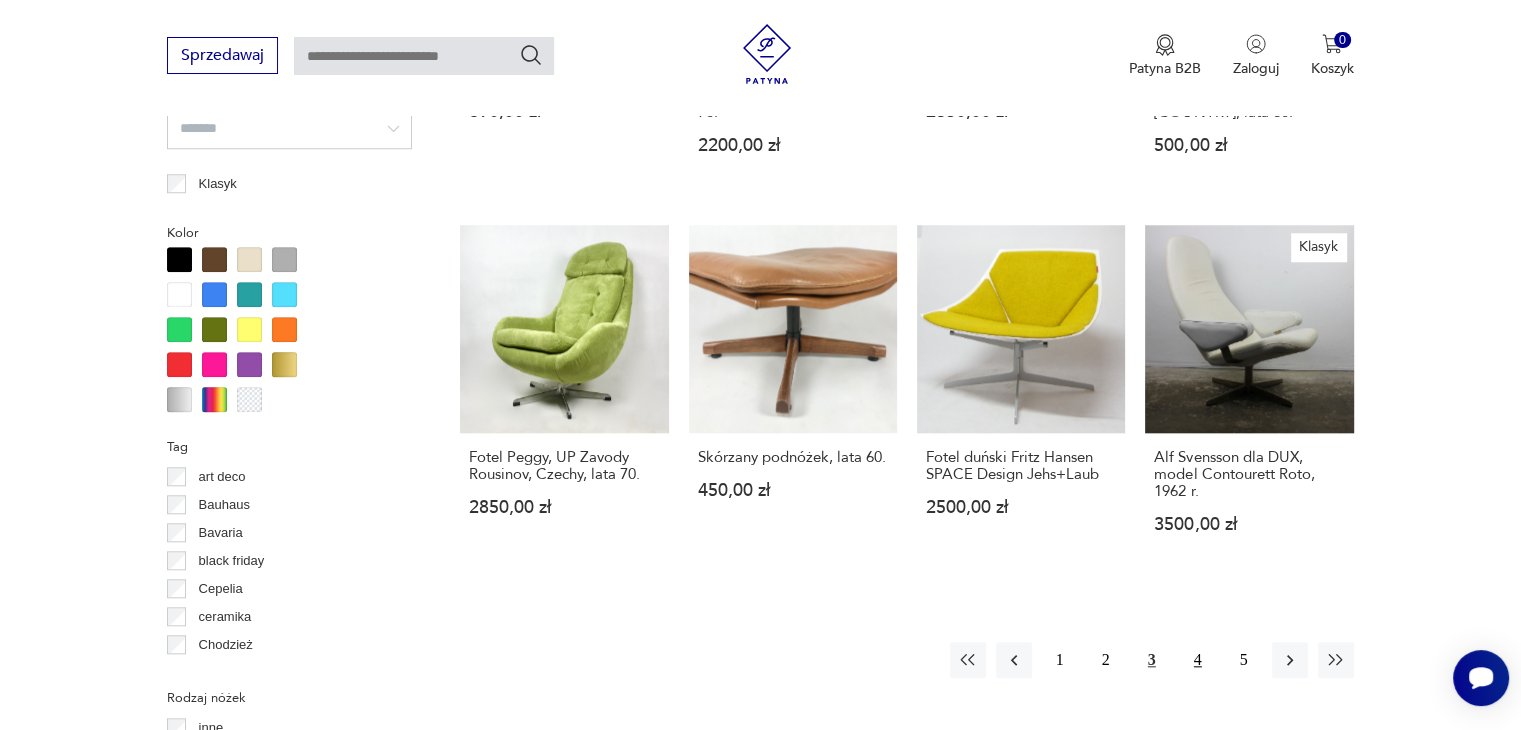 click on "4" at bounding box center (1198, 660) 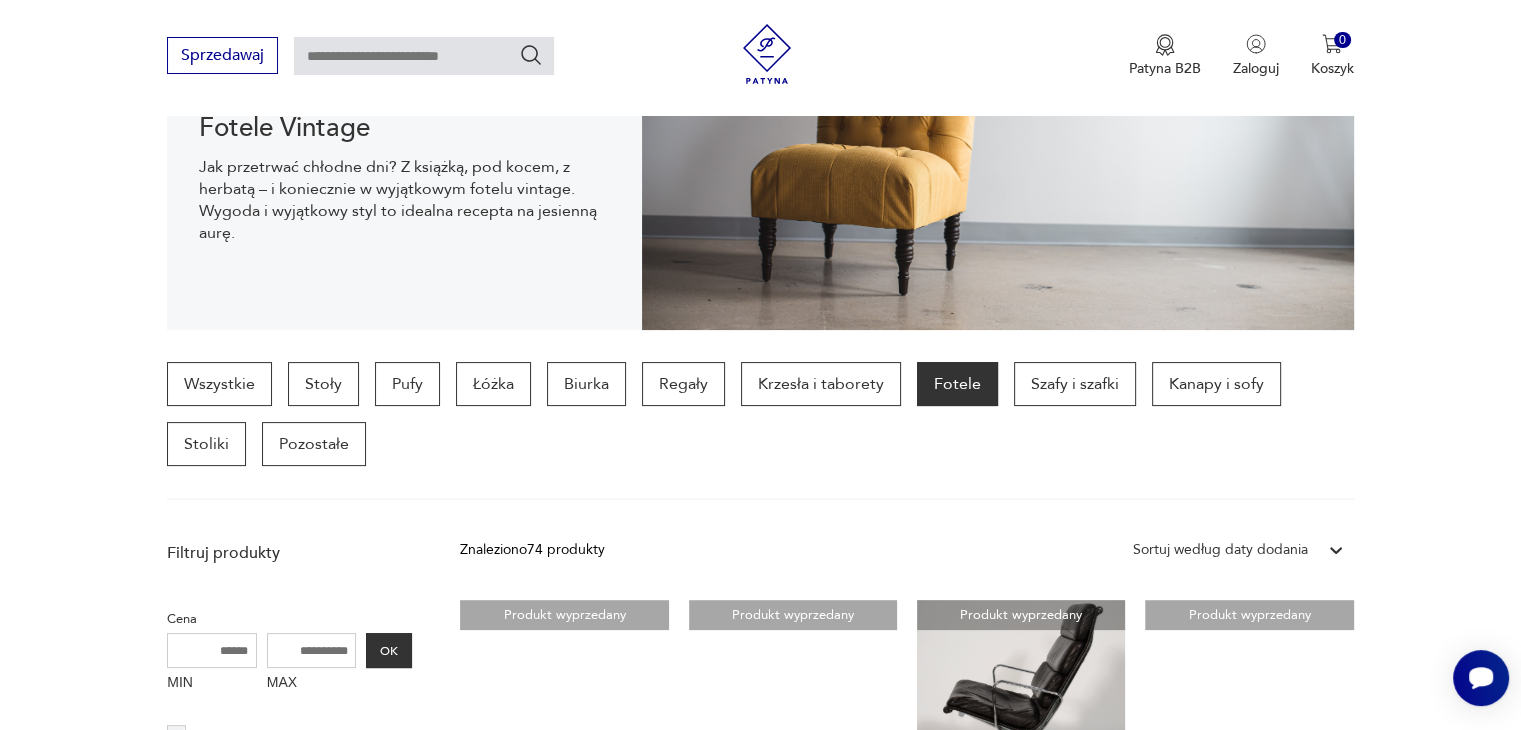 scroll, scrollTop: 700, scrollLeft: 0, axis: vertical 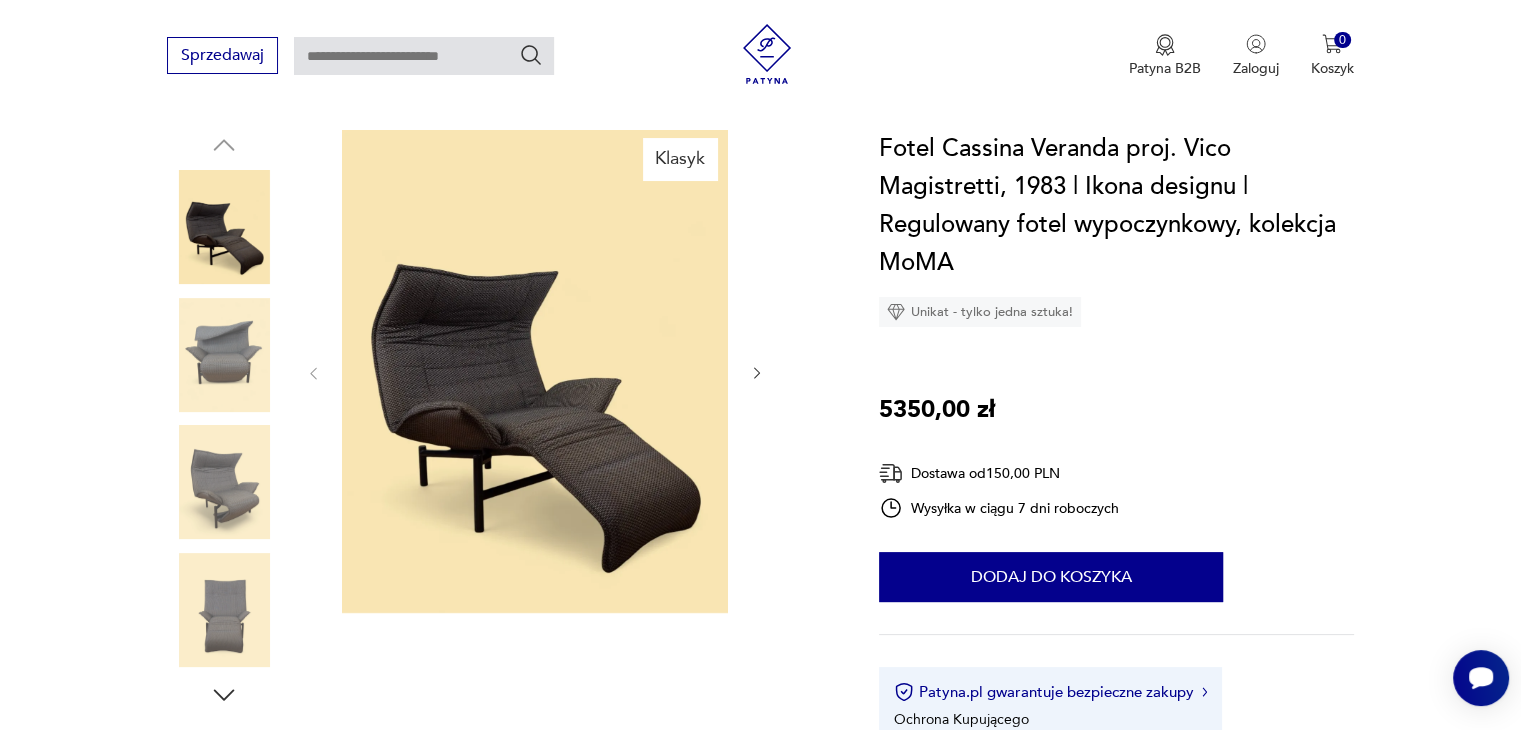 click at bounding box center [224, 482] 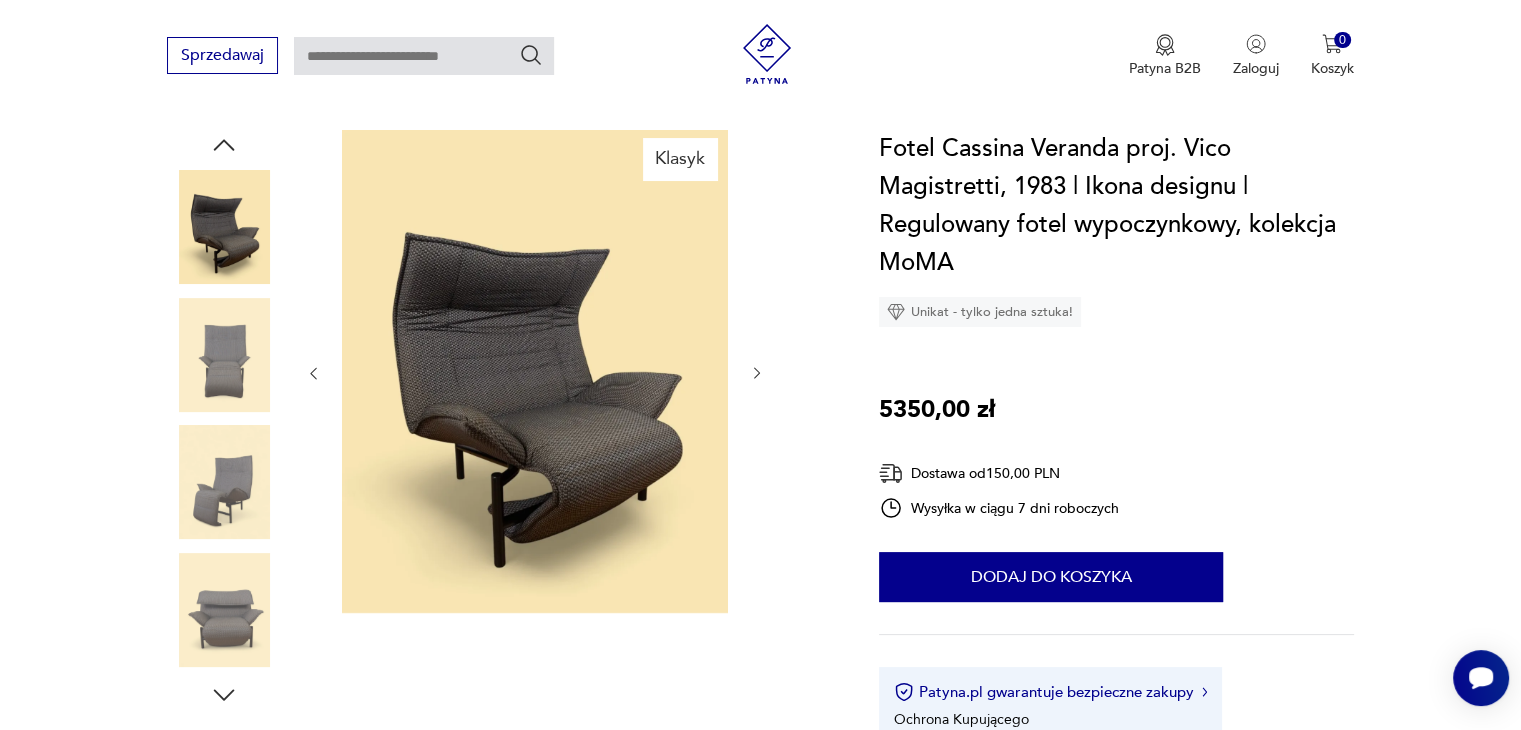 click at bounding box center (224, 482) 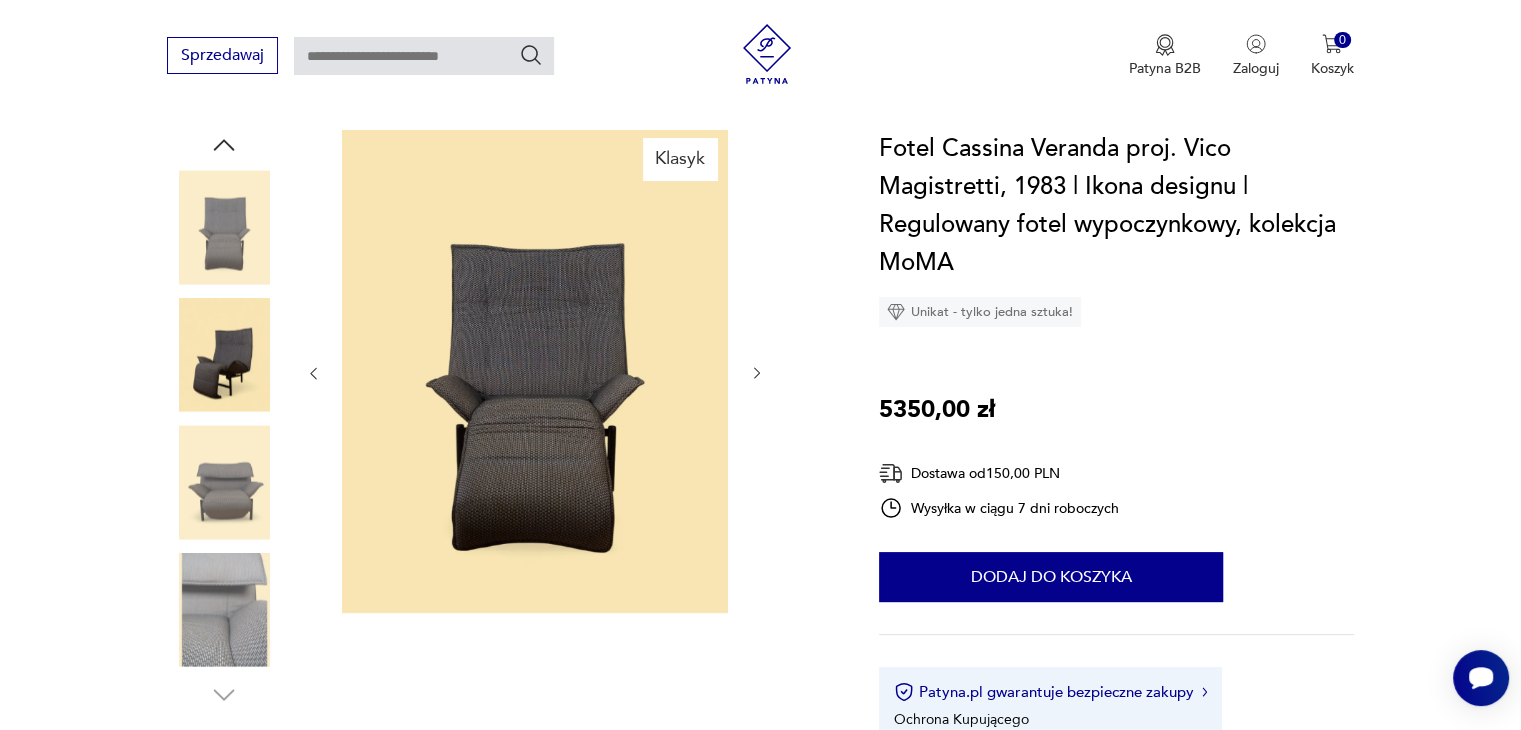 click at bounding box center [224, 482] 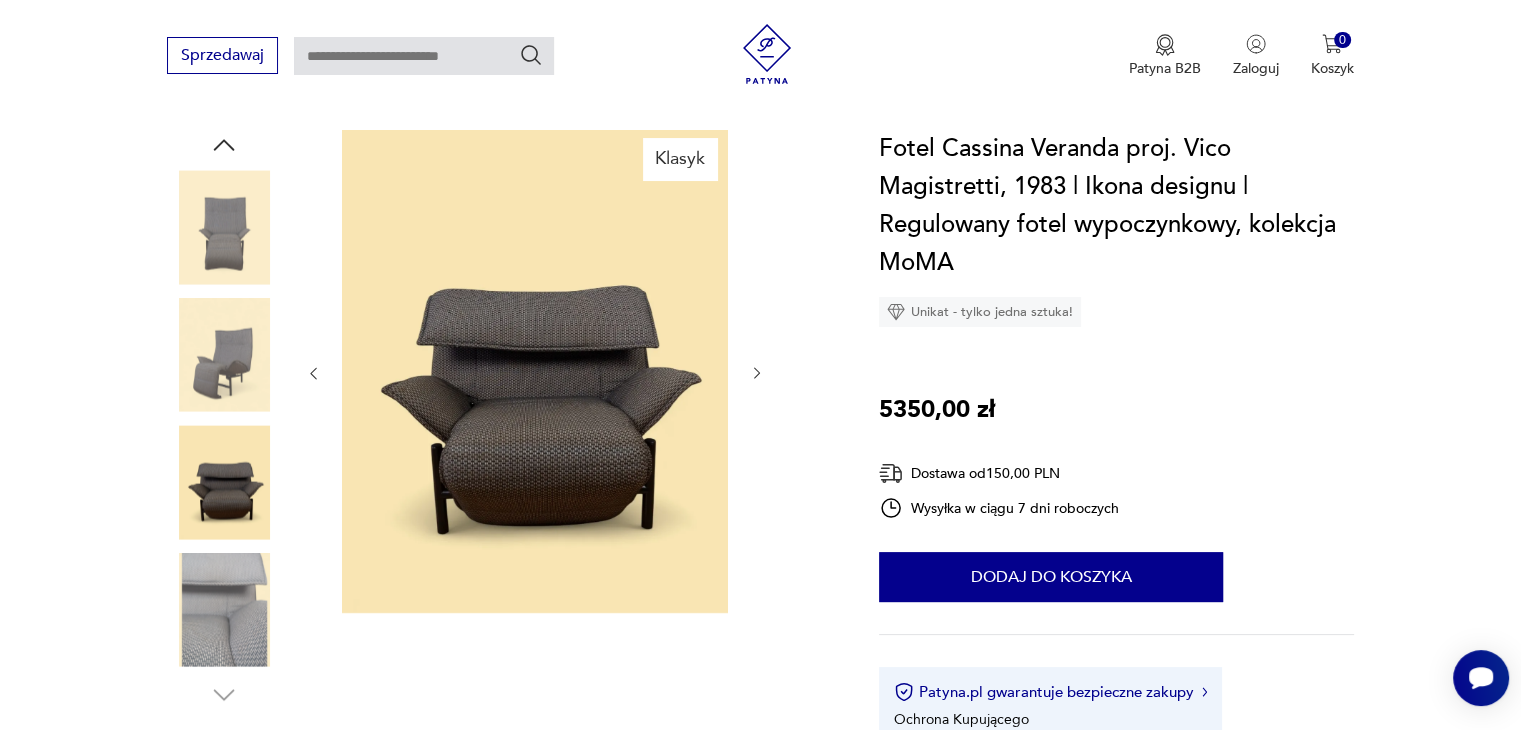 click at bounding box center (224, 610) 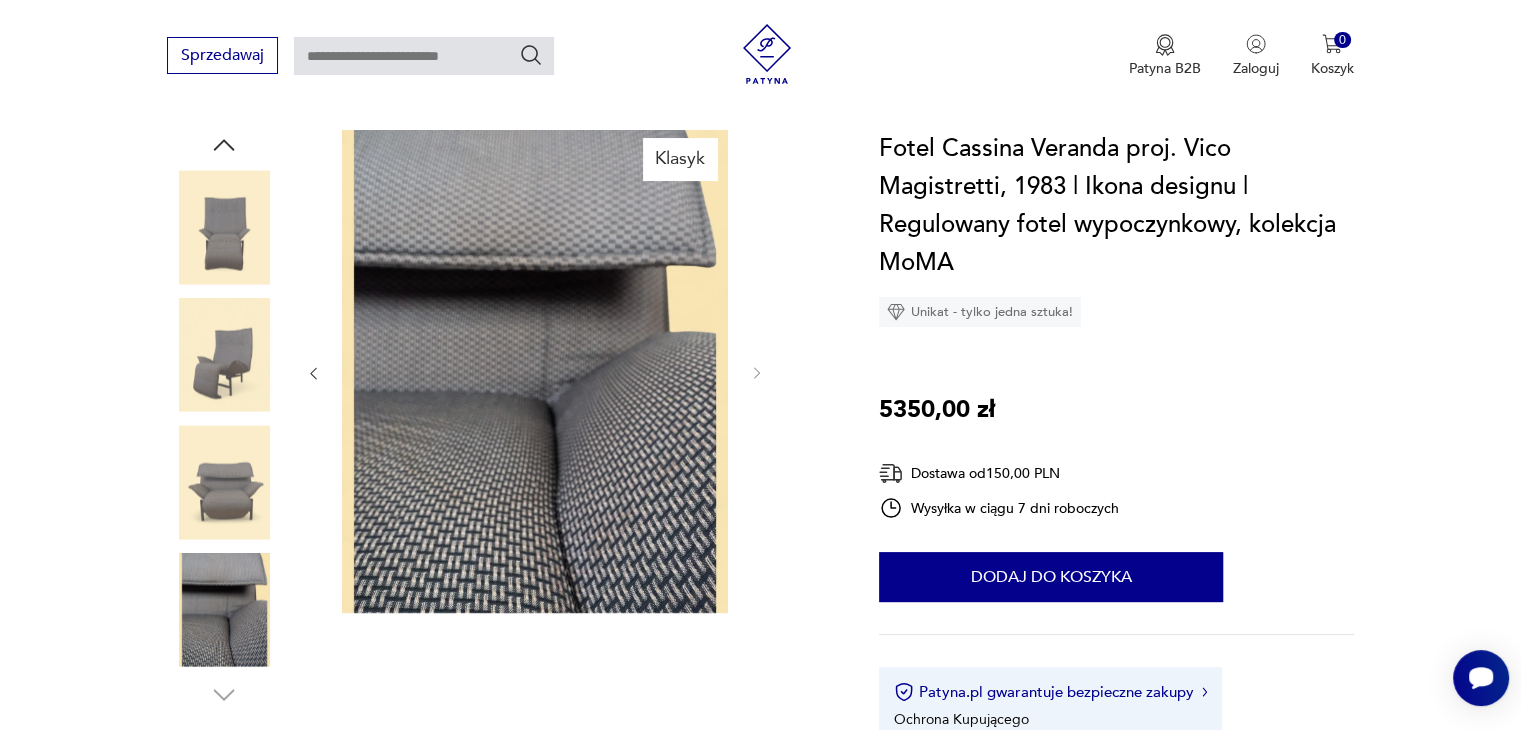 click at bounding box center [224, 355] 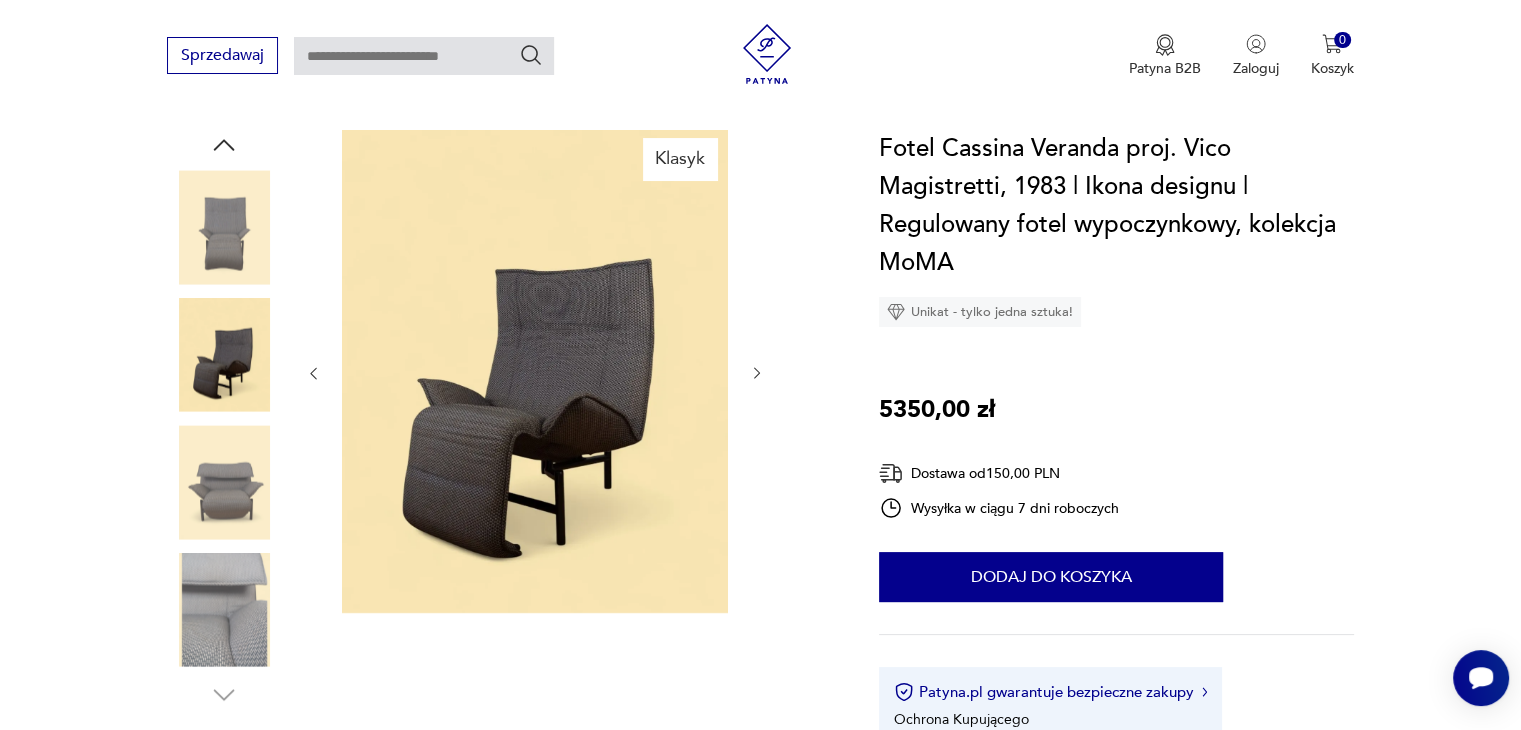 click at bounding box center (224, 355) 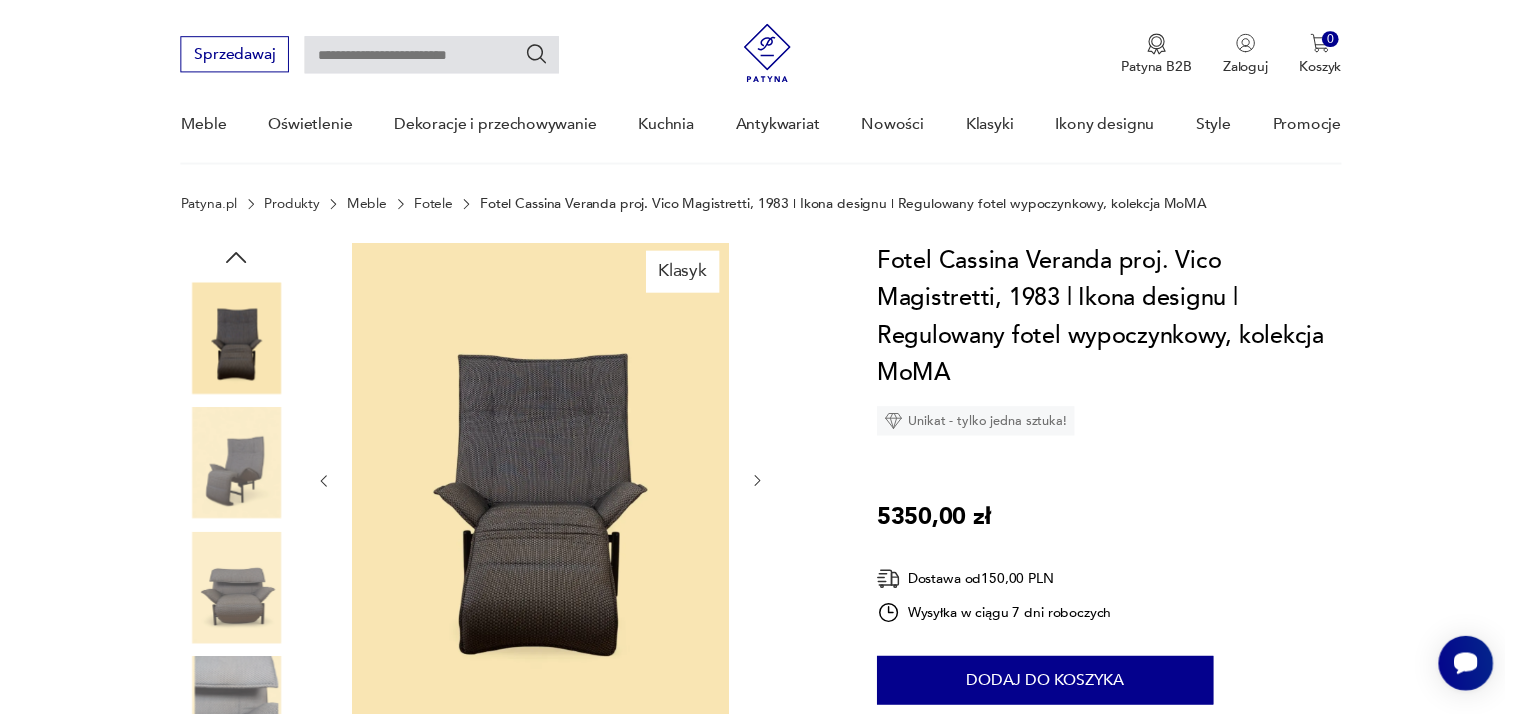 scroll, scrollTop: 0, scrollLeft: 0, axis: both 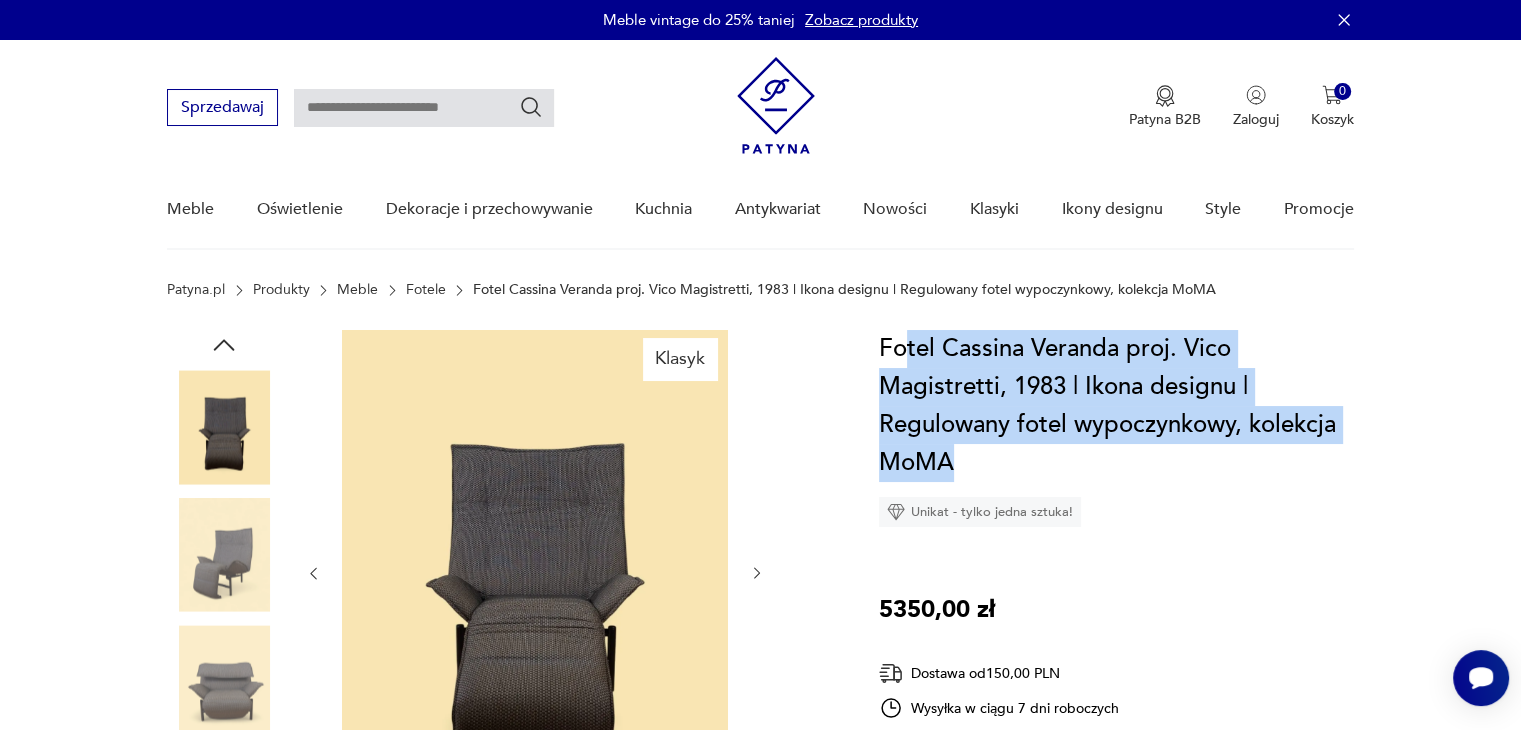 drag, startPoint x: 997, startPoint y: 453, endPoint x: 909, endPoint y: 345, distance: 139.31259 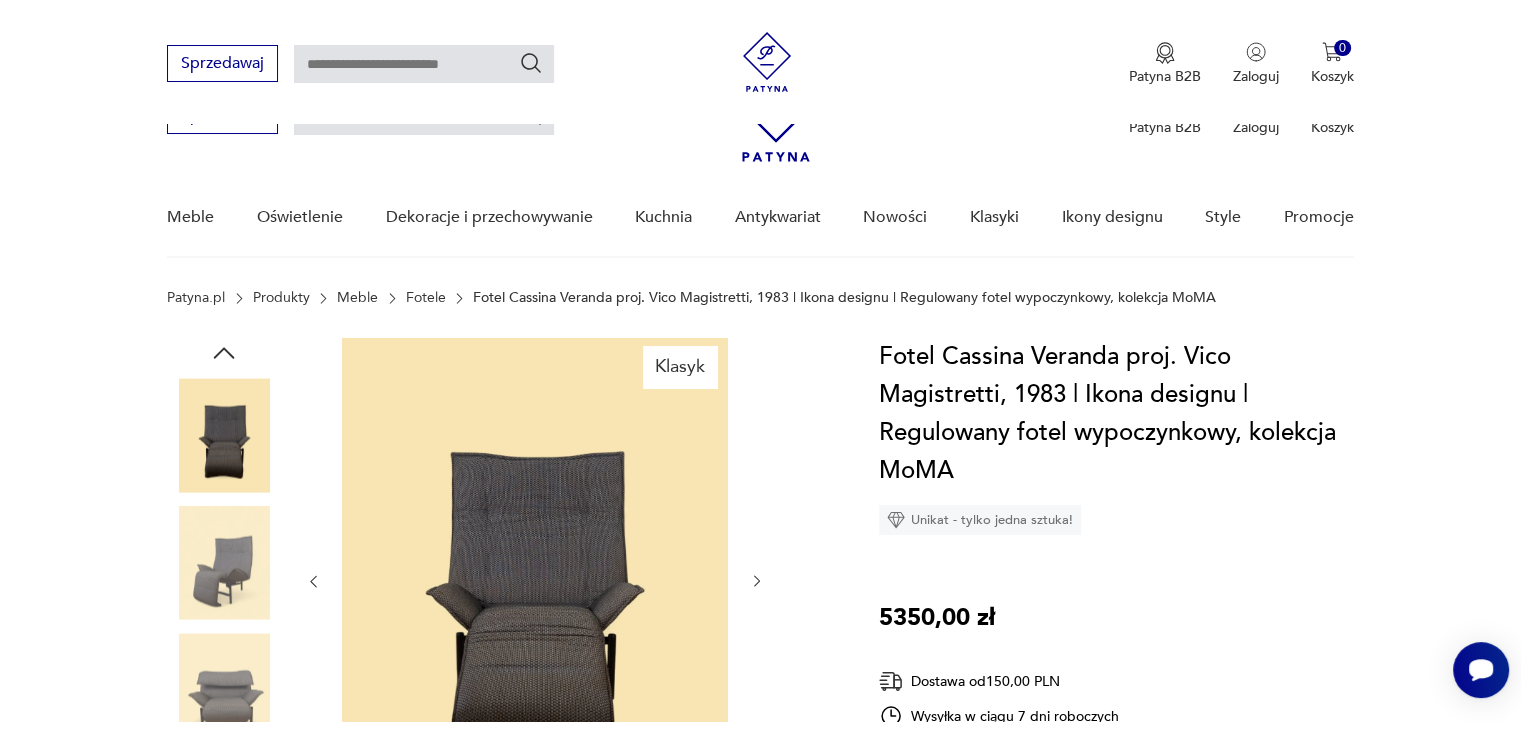 scroll, scrollTop: 200, scrollLeft: 0, axis: vertical 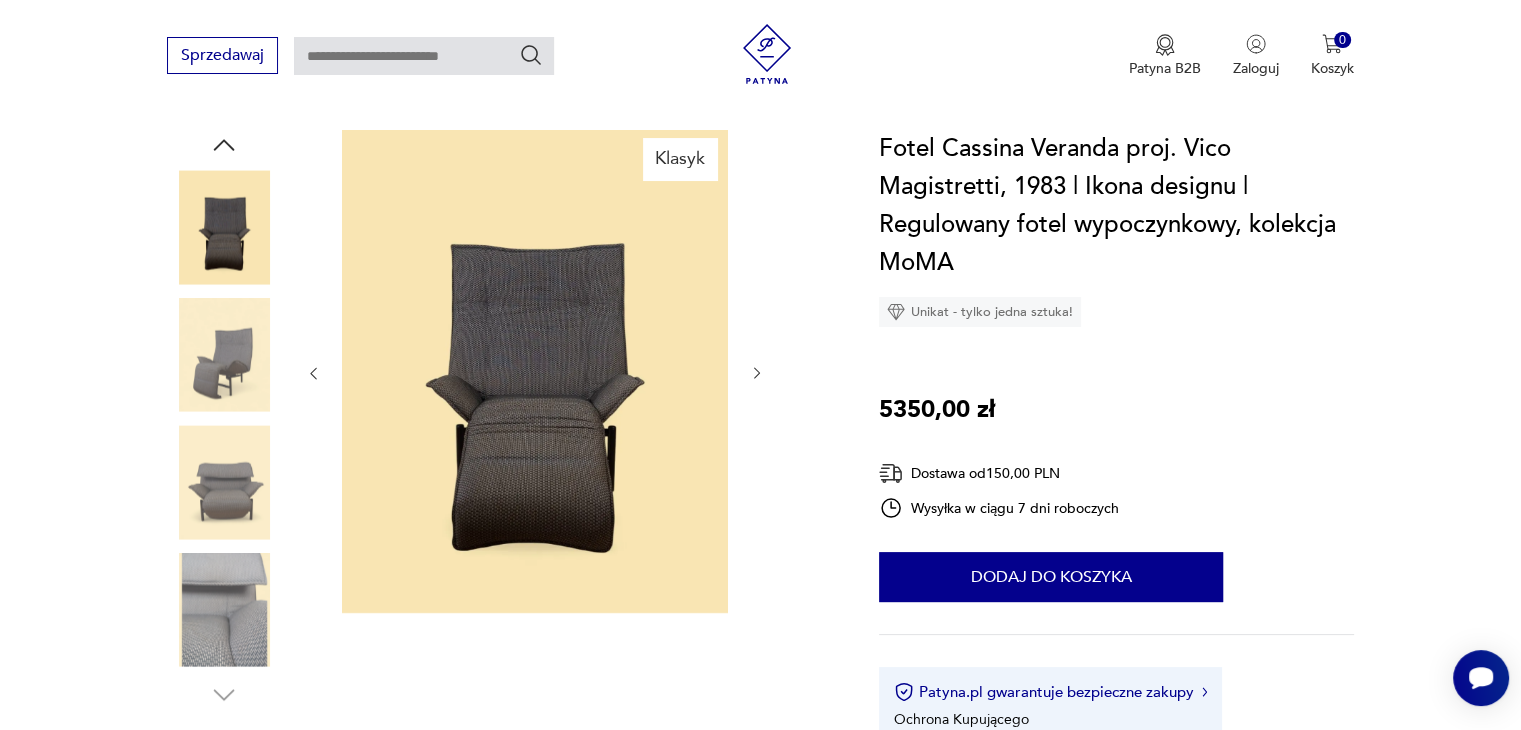 click at bounding box center (224, 355) 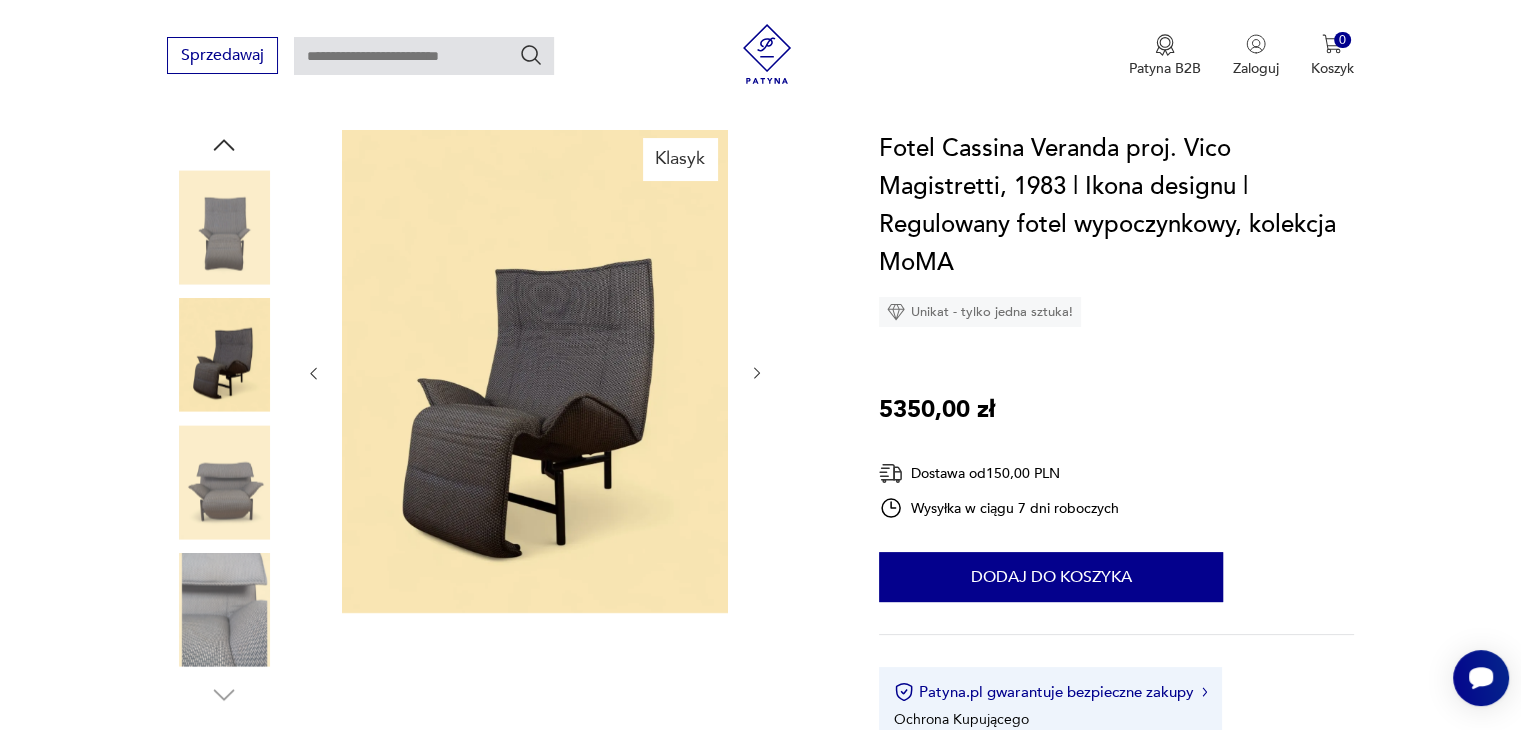 click at bounding box center (224, 420) 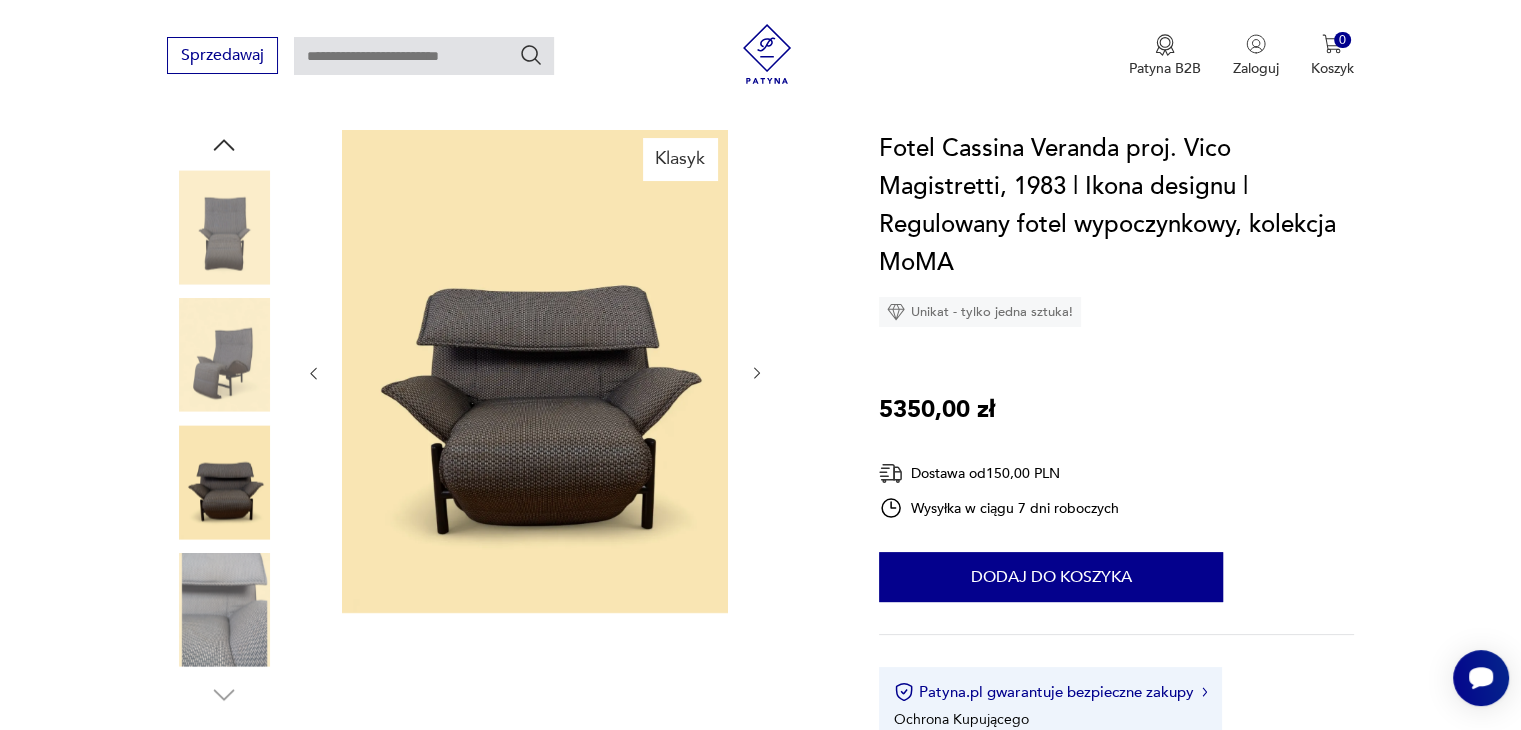 click at bounding box center [224, 610] 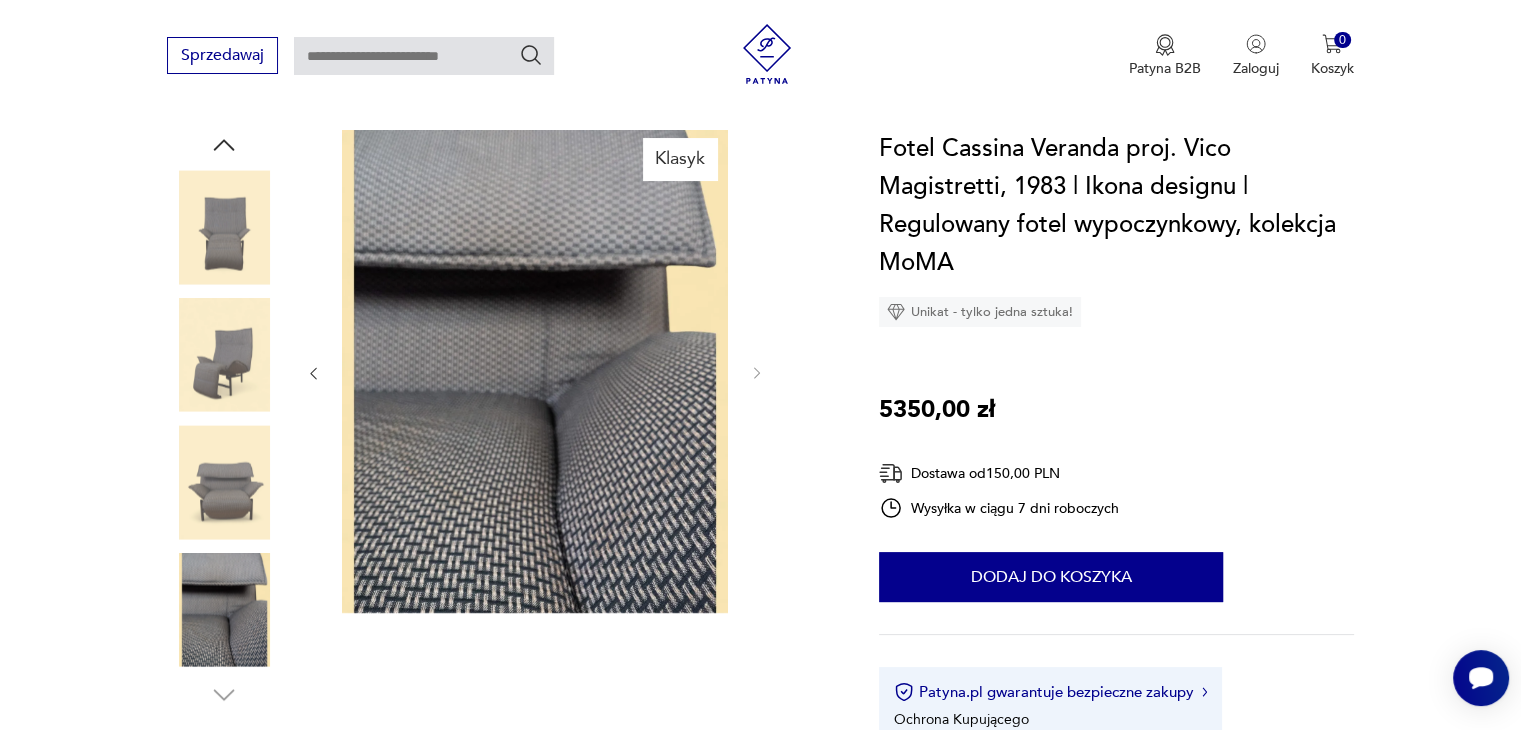click at bounding box center [224, 227] 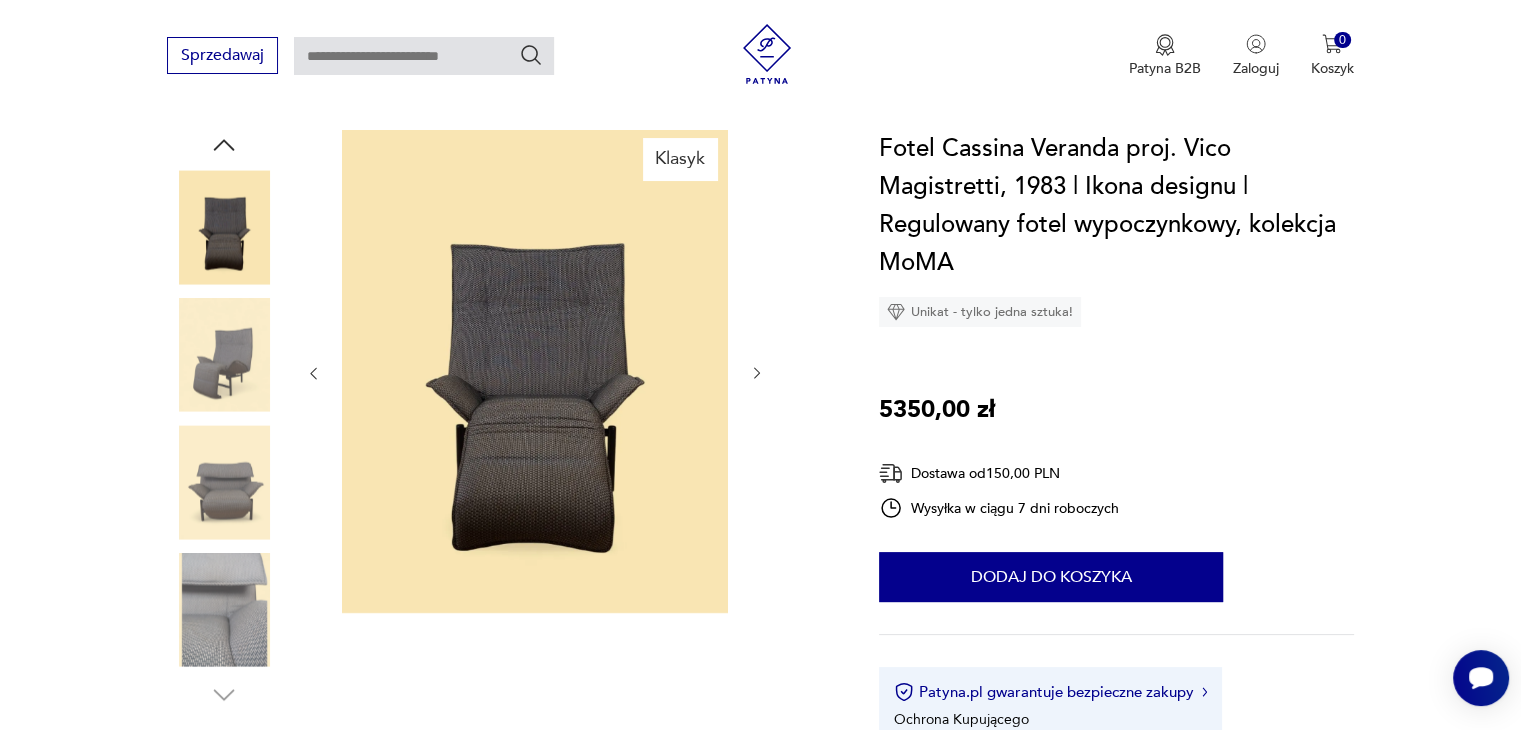 click at bounding box center (224, 355) 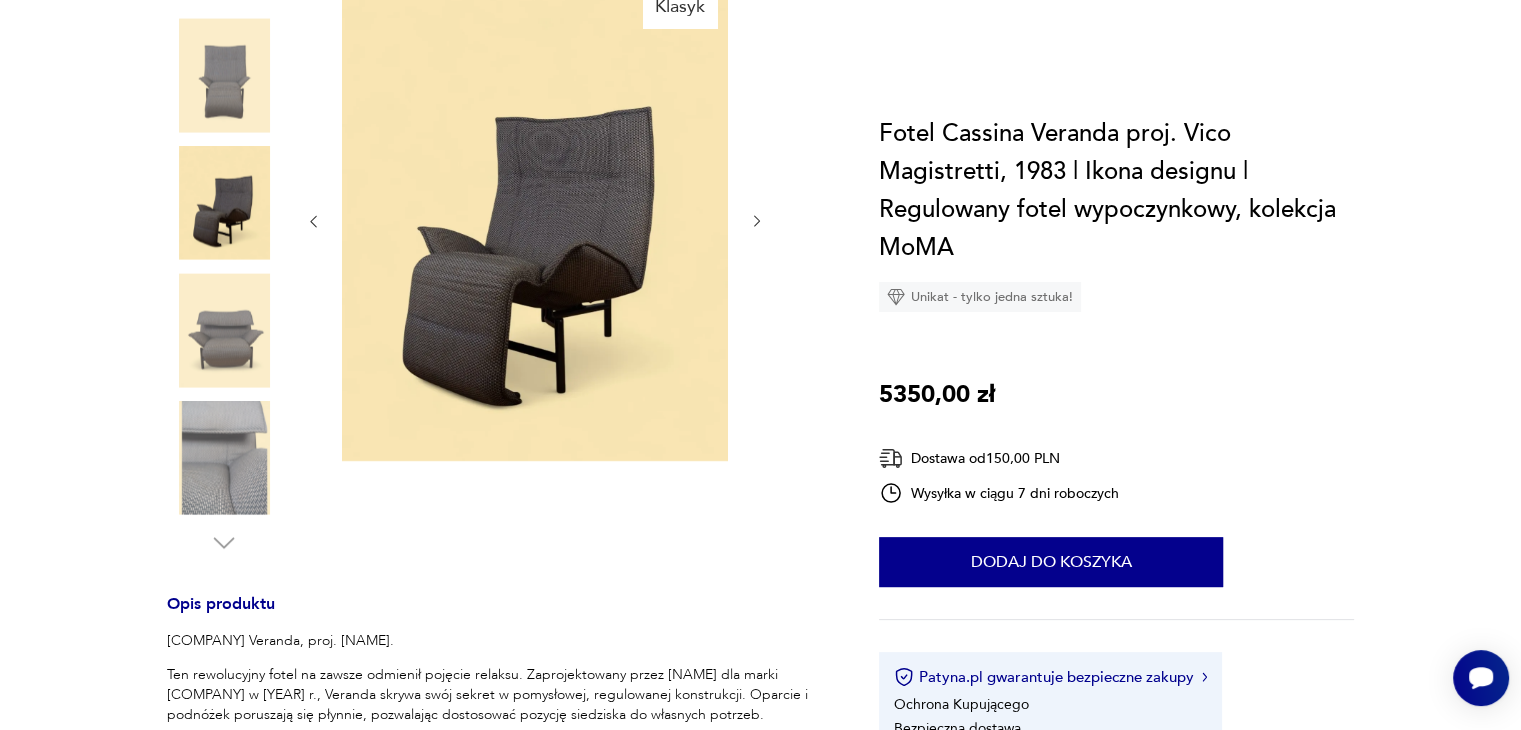 scroll, scrollTop: 0, scrollLeft: 0, axis: both 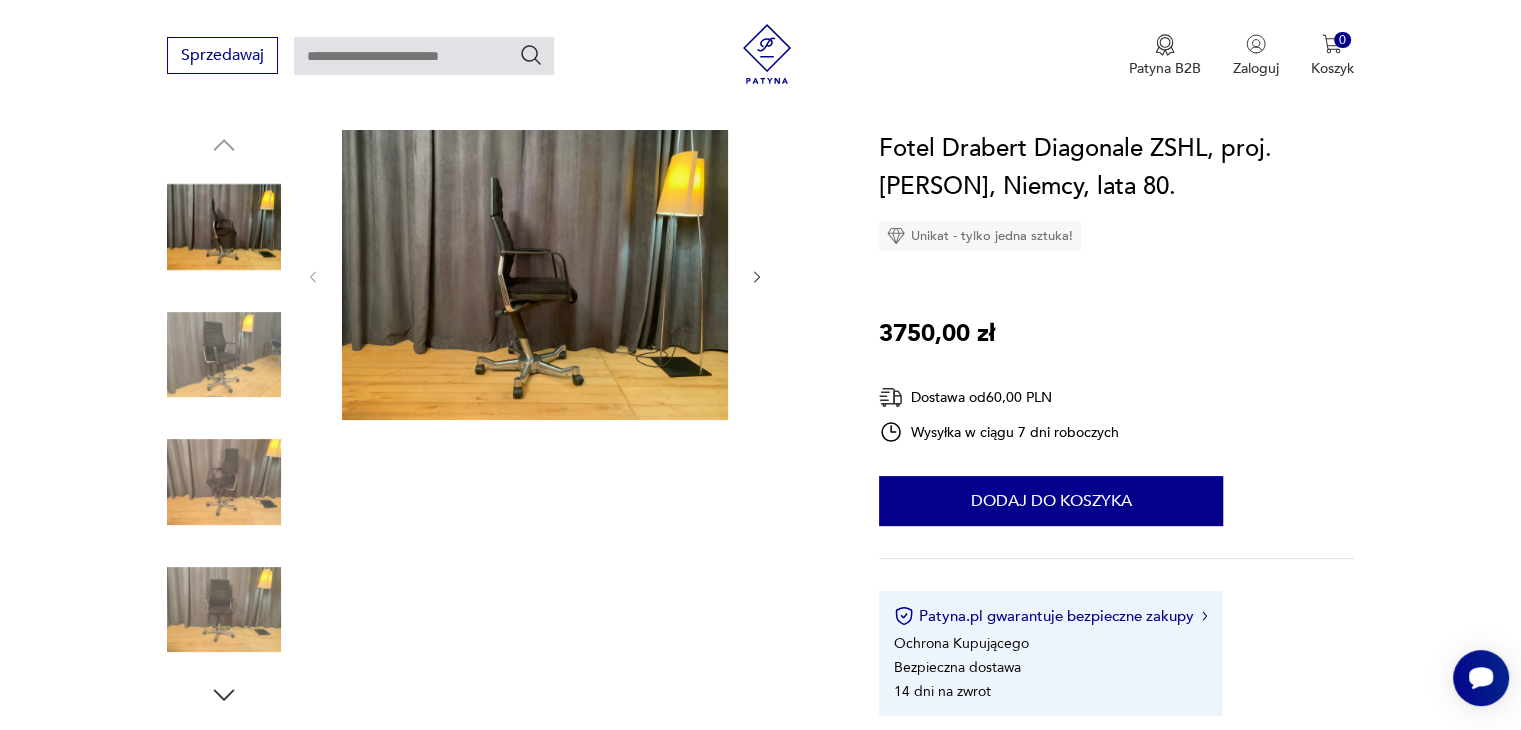 click at bounding box center [224, 355] 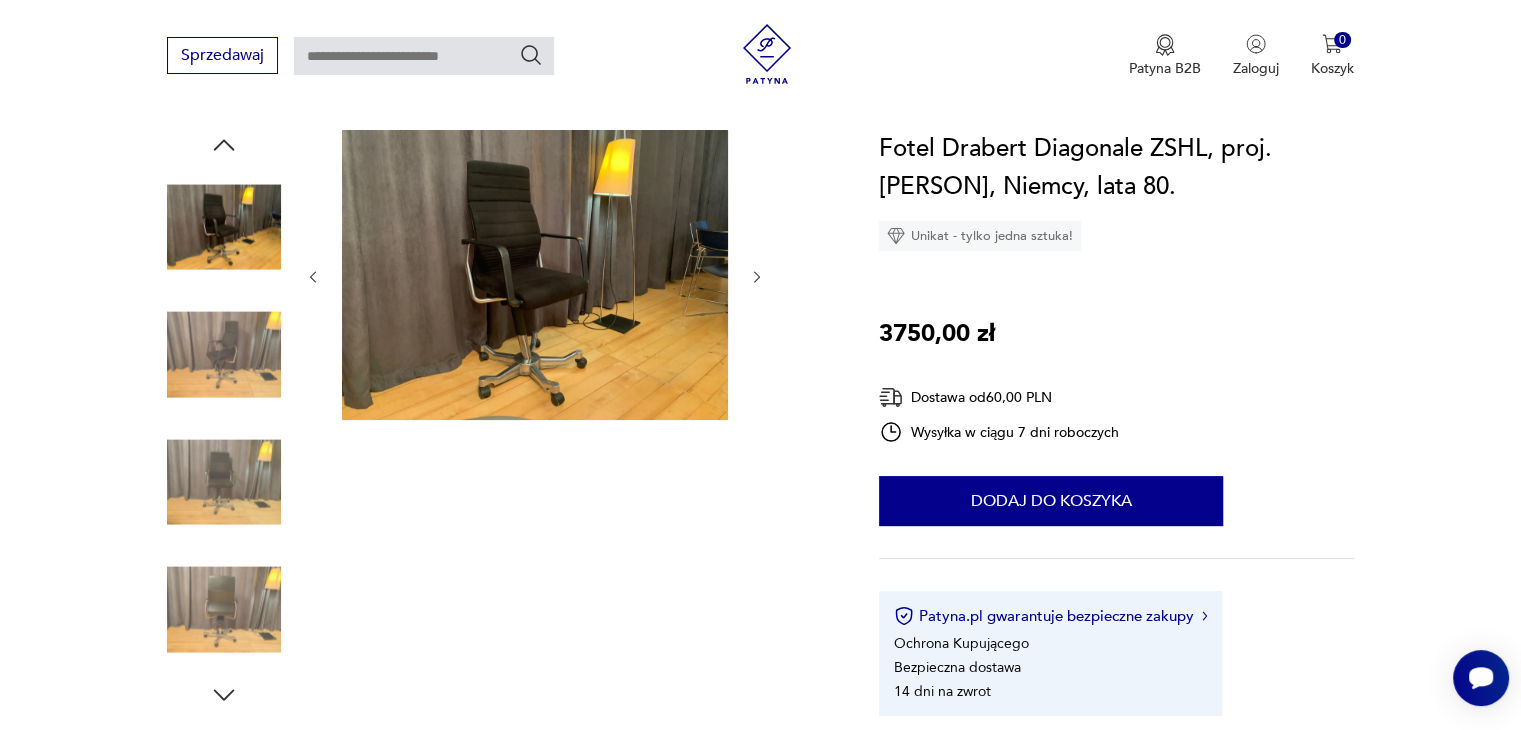 click at bounding box center [224, 355] 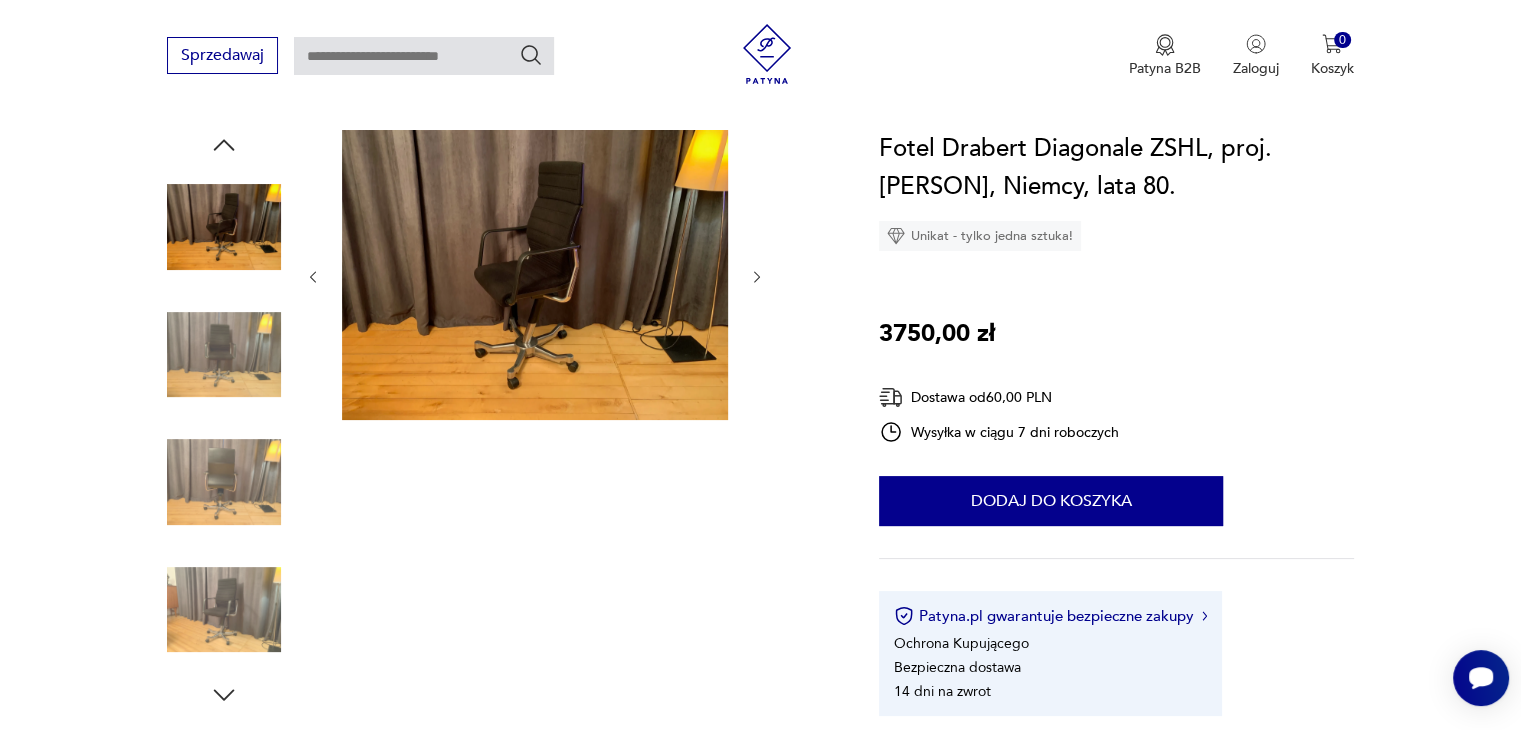 click at bounding box center [224, 355] 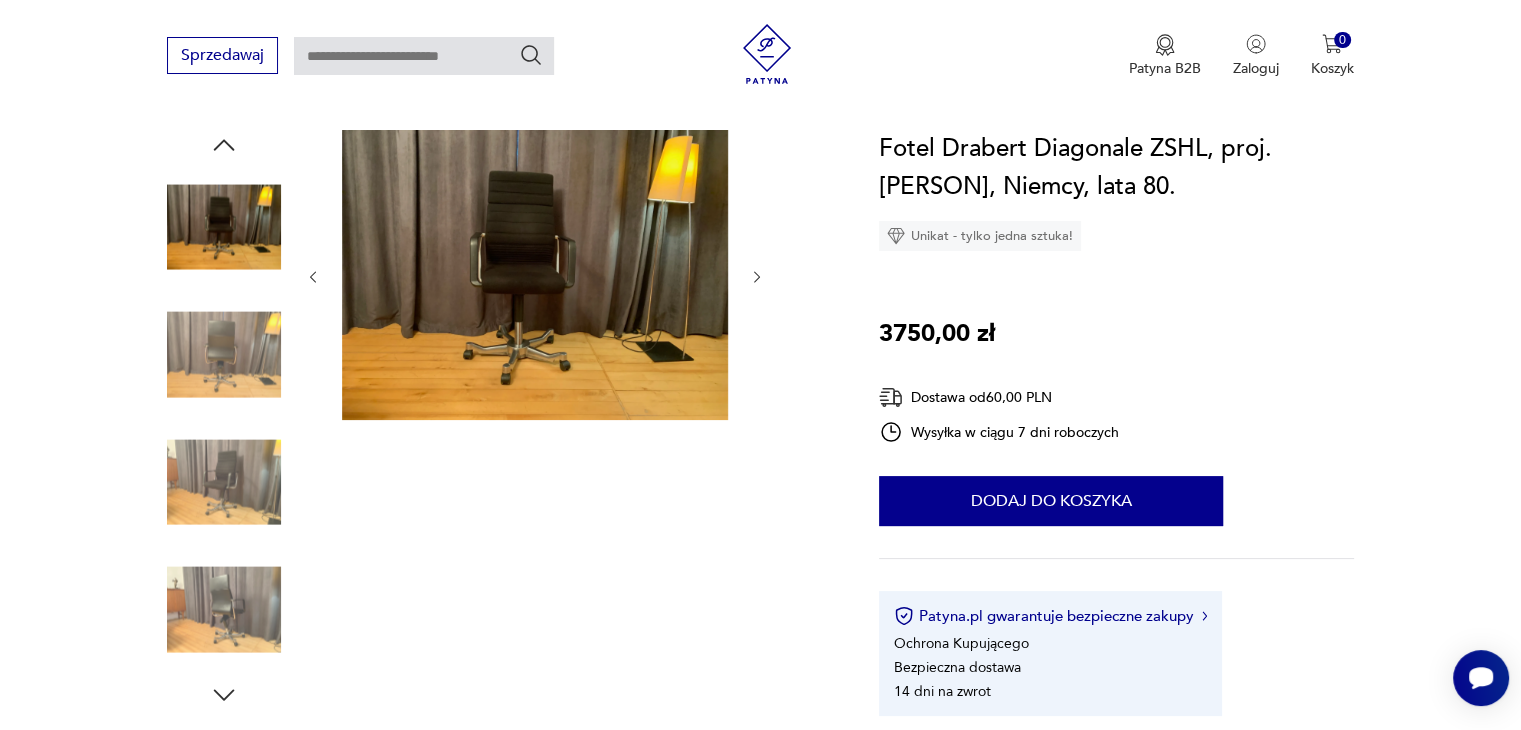 click at bounding box center [224, 482] 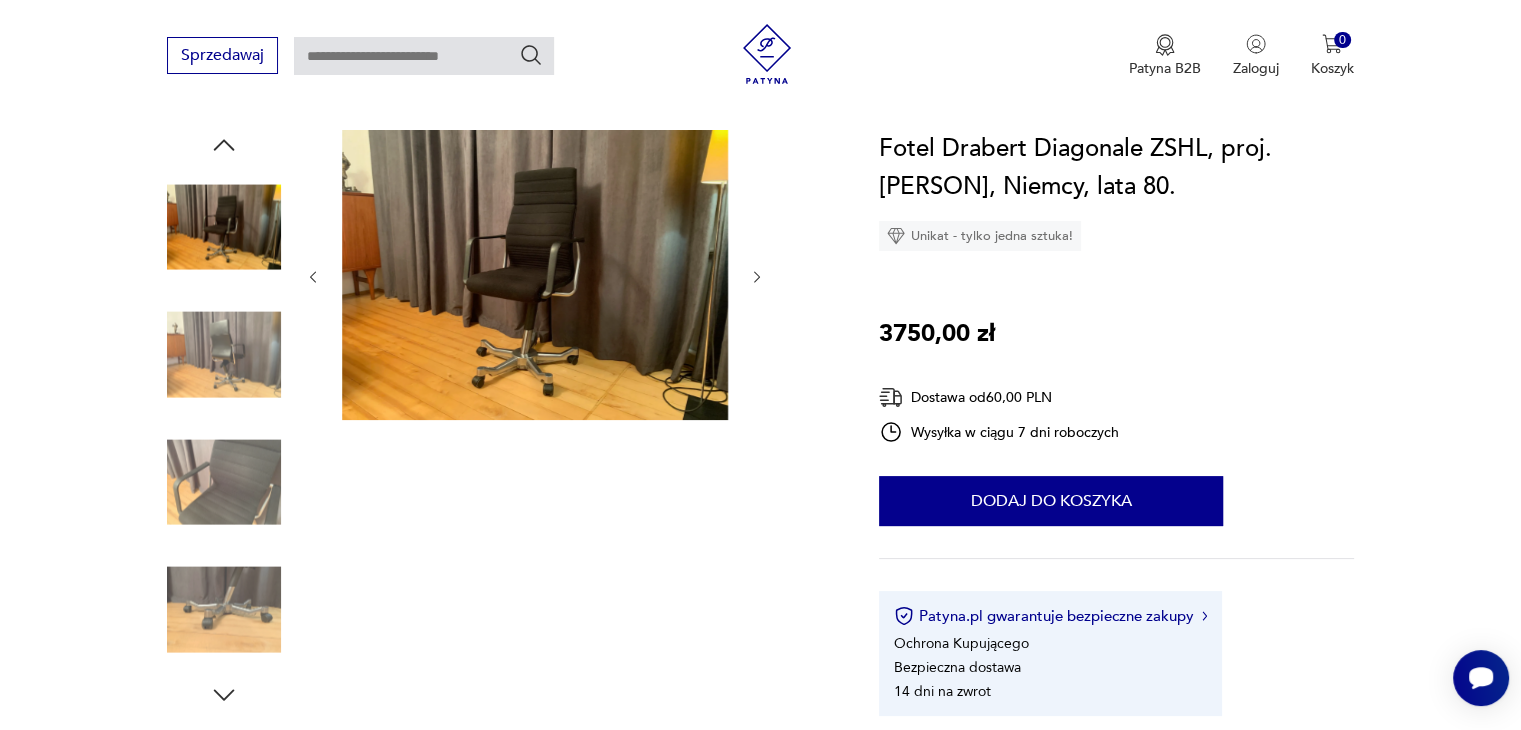 click at bounding box center [224, 482] 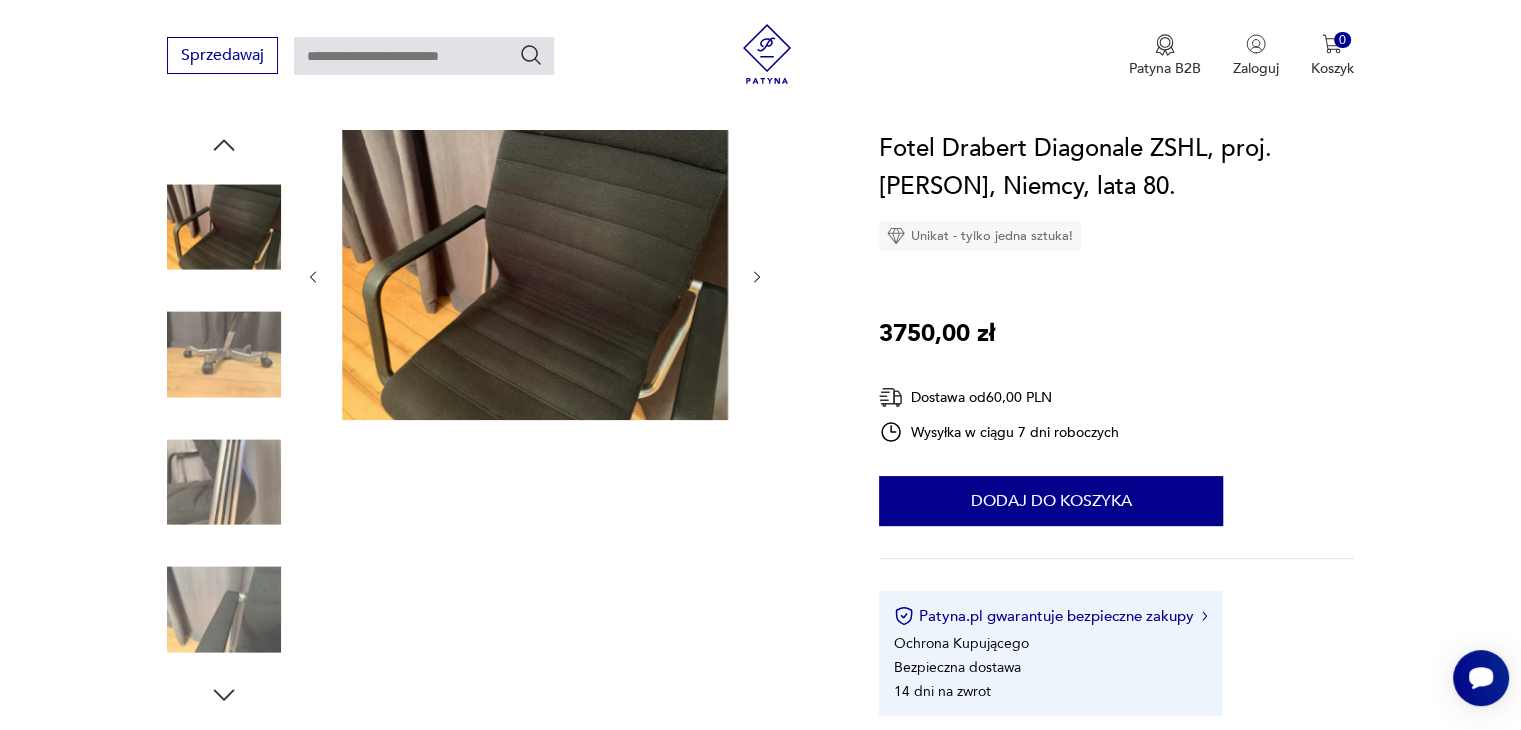 click at bounding box center (224, 482) 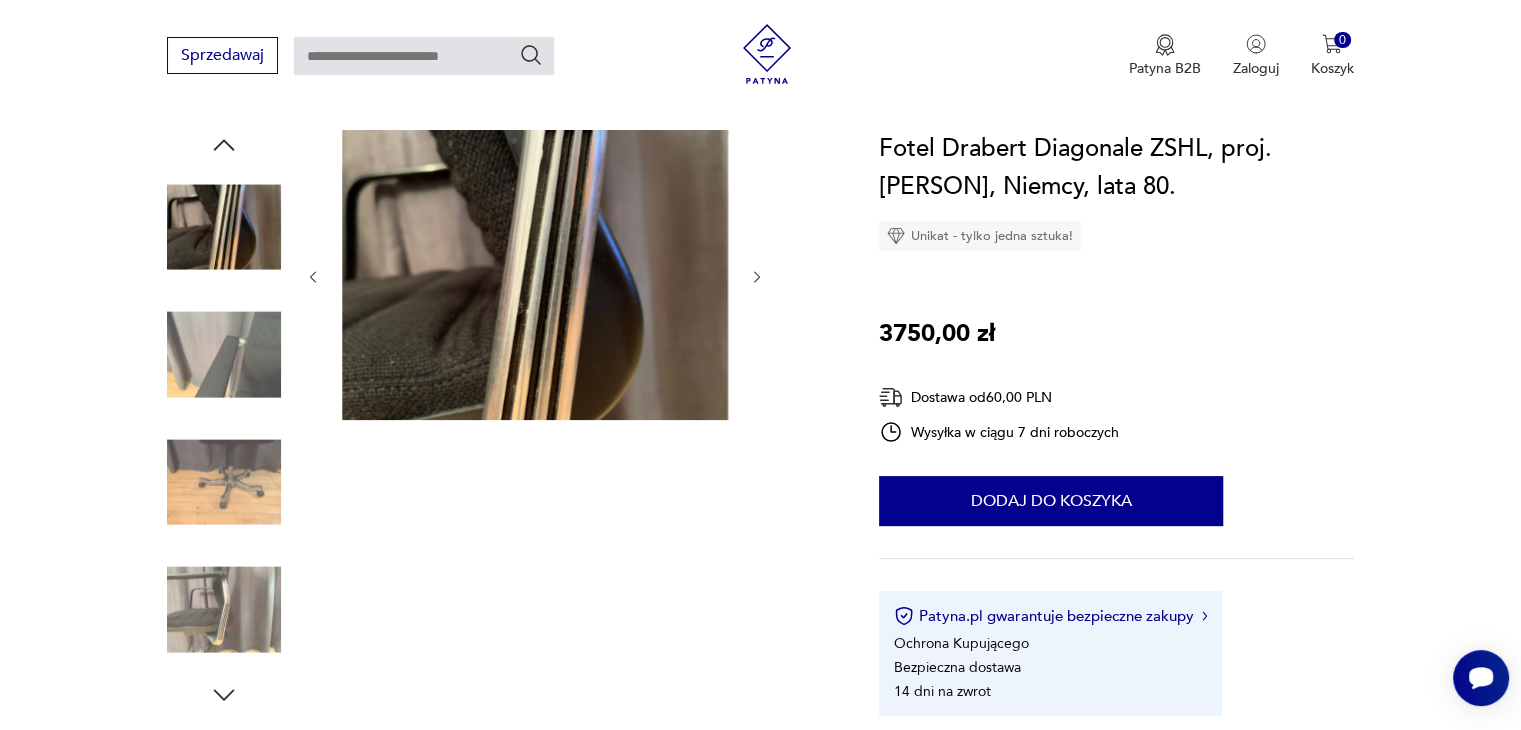 click at bounding box center (224, 482) 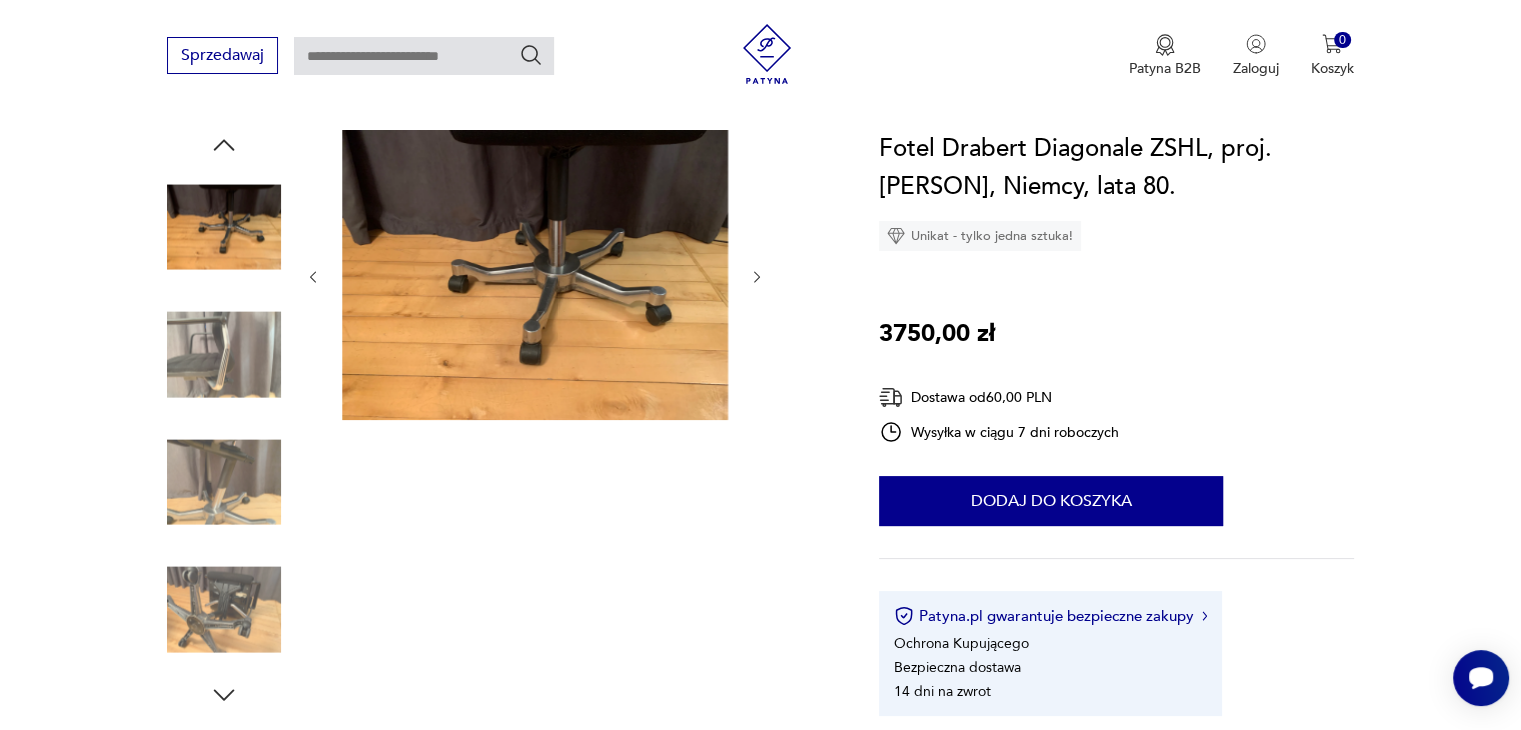 click at bounding box center (224, 482) 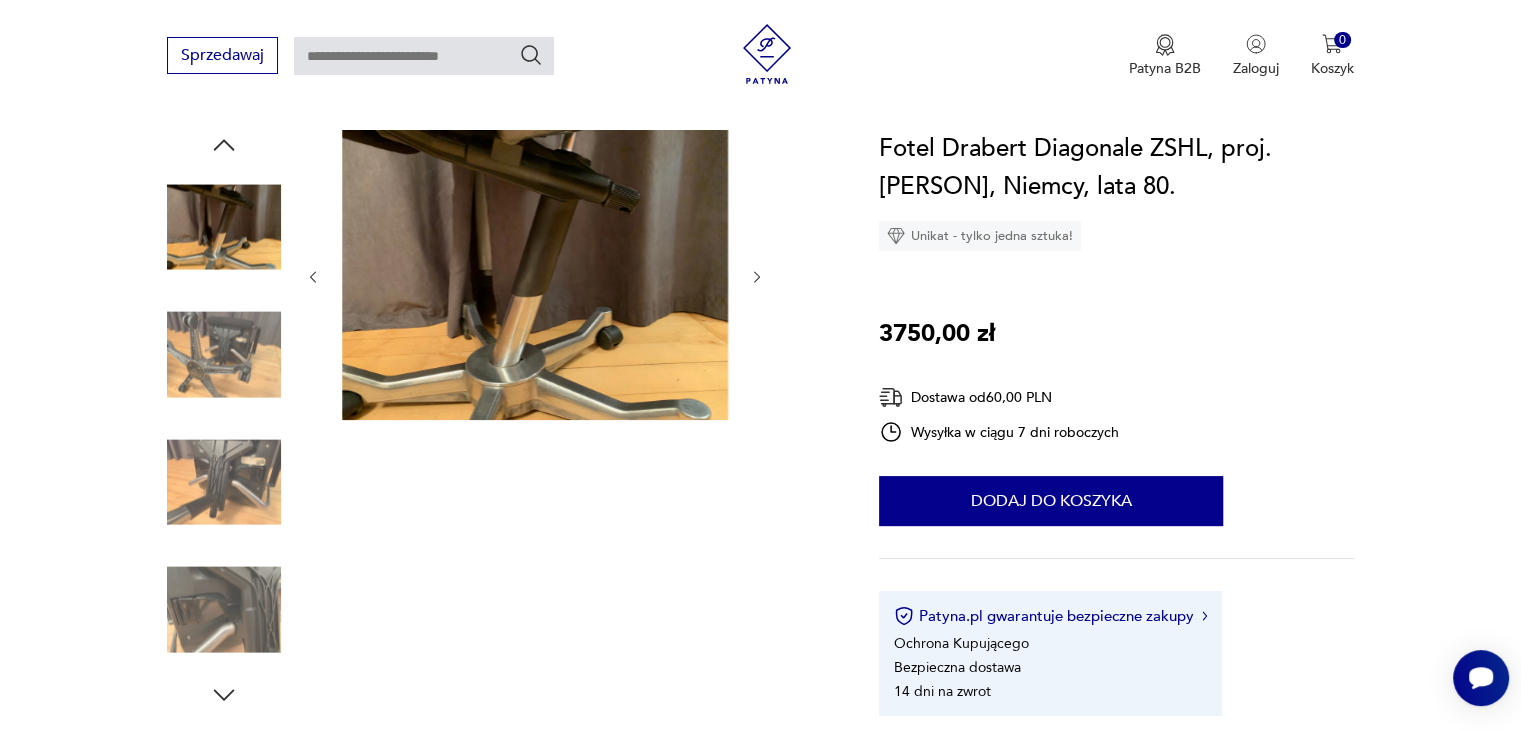 click at bounding box center (224, 482) 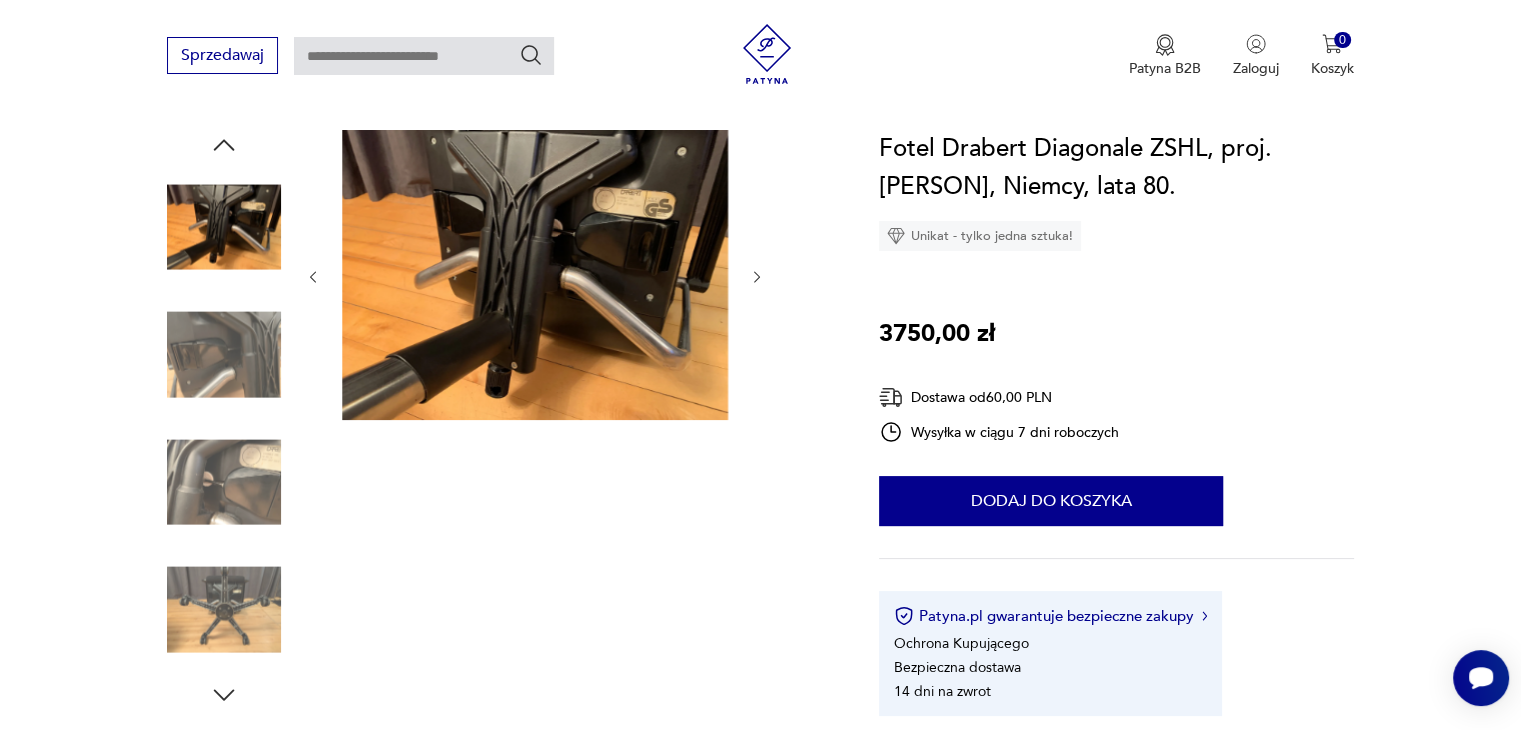 click at bounding box center [224, 482] 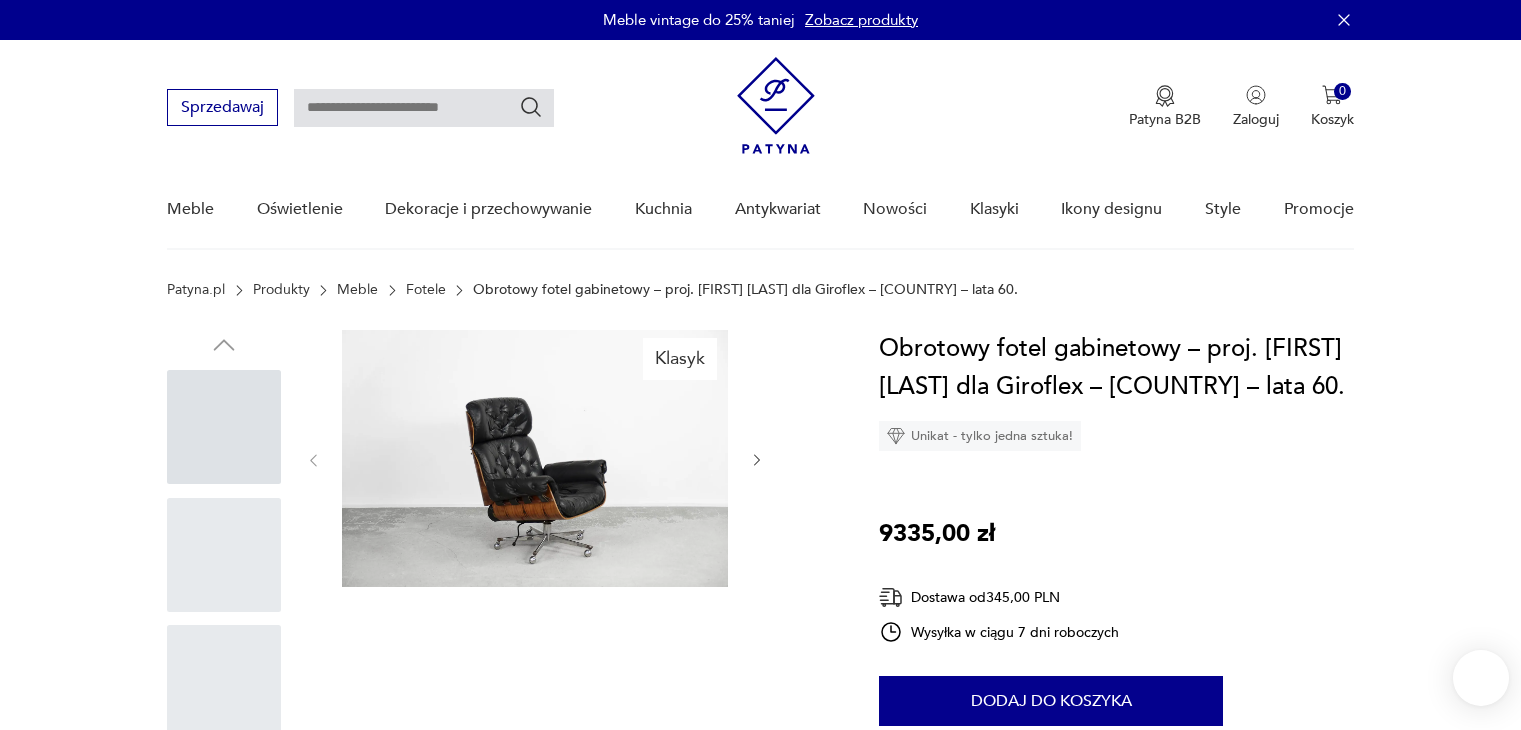 scroll, scrollTop: 0, scrollLeft: 0, axis: both 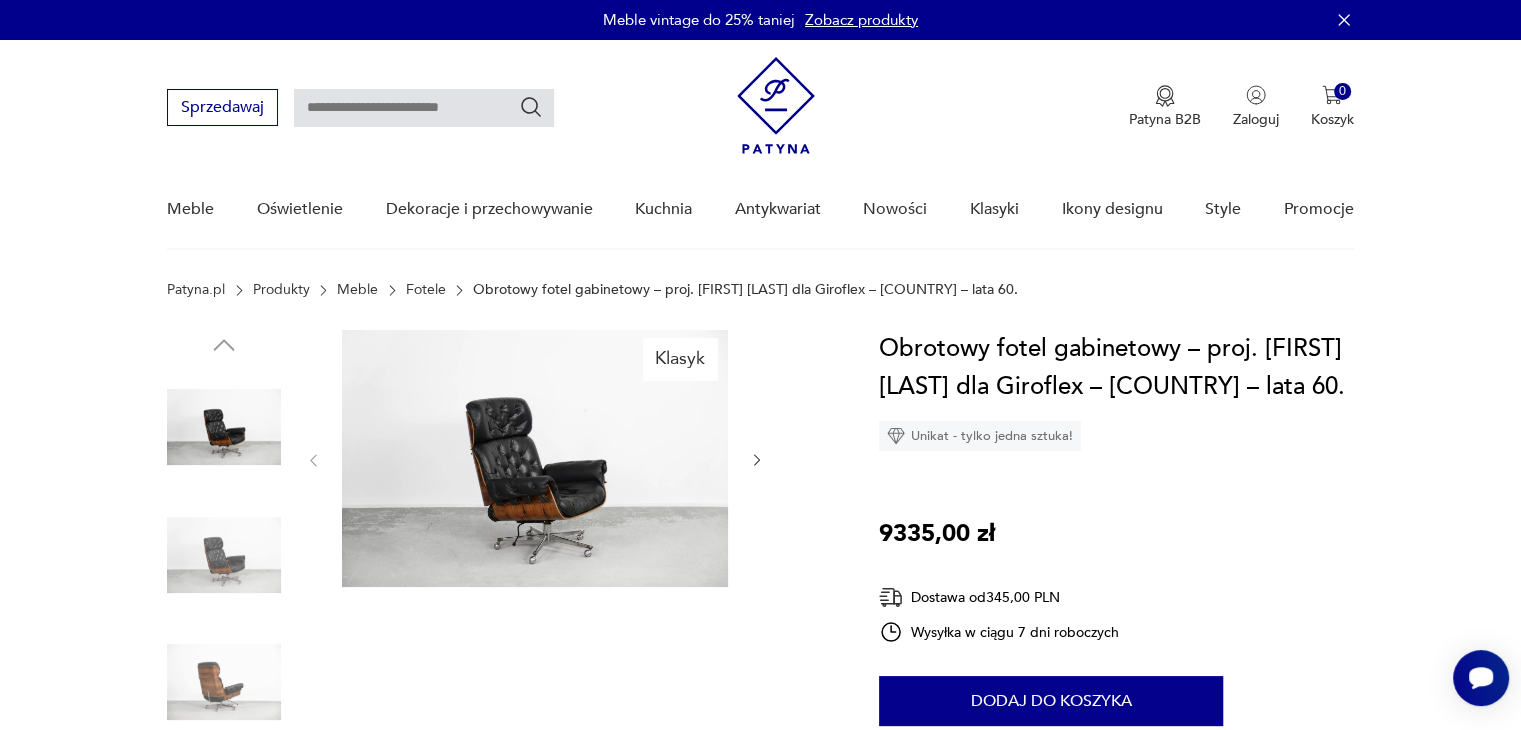 click at bounding box center (224, 555) 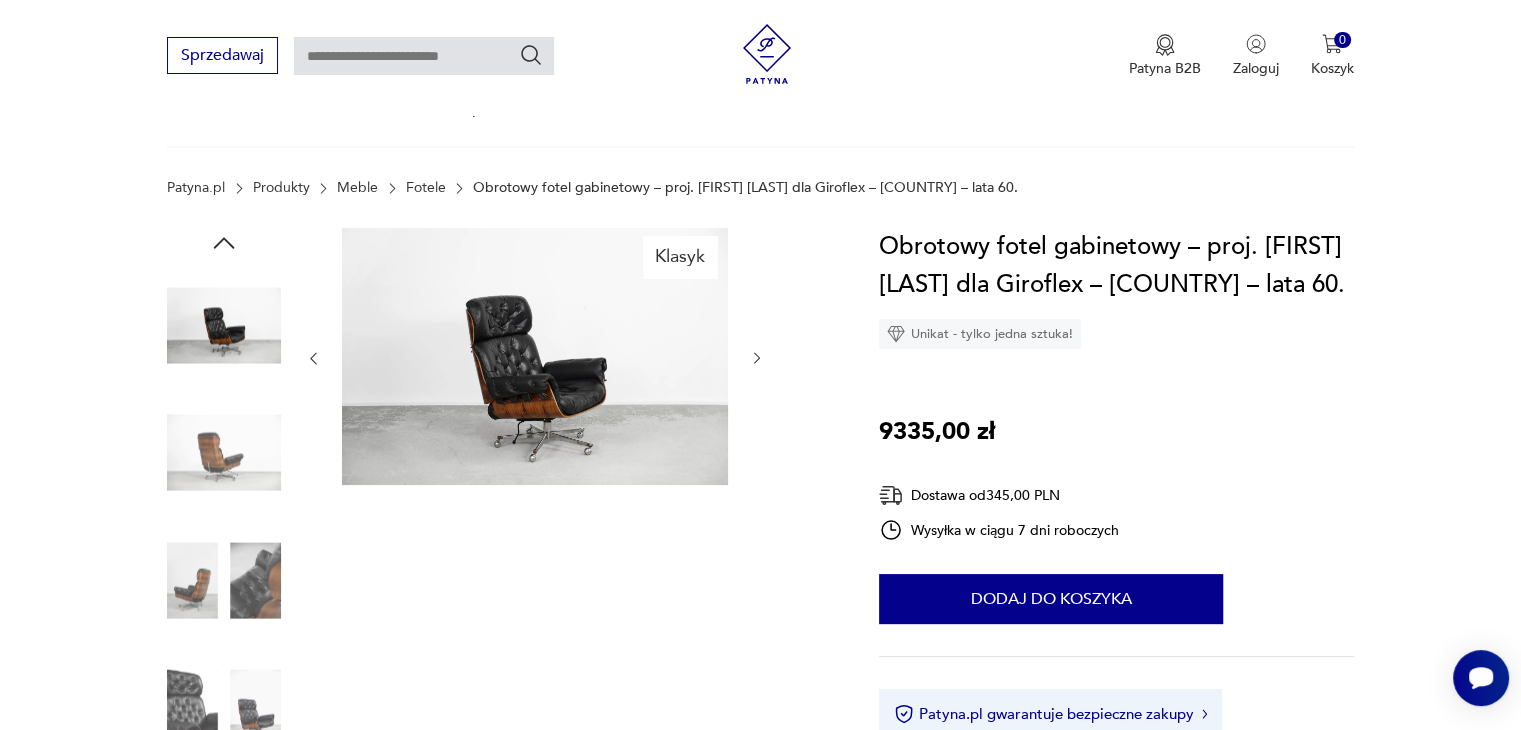 scroll, scrollTop: 200, scrollLeft: 0, axis: vertical 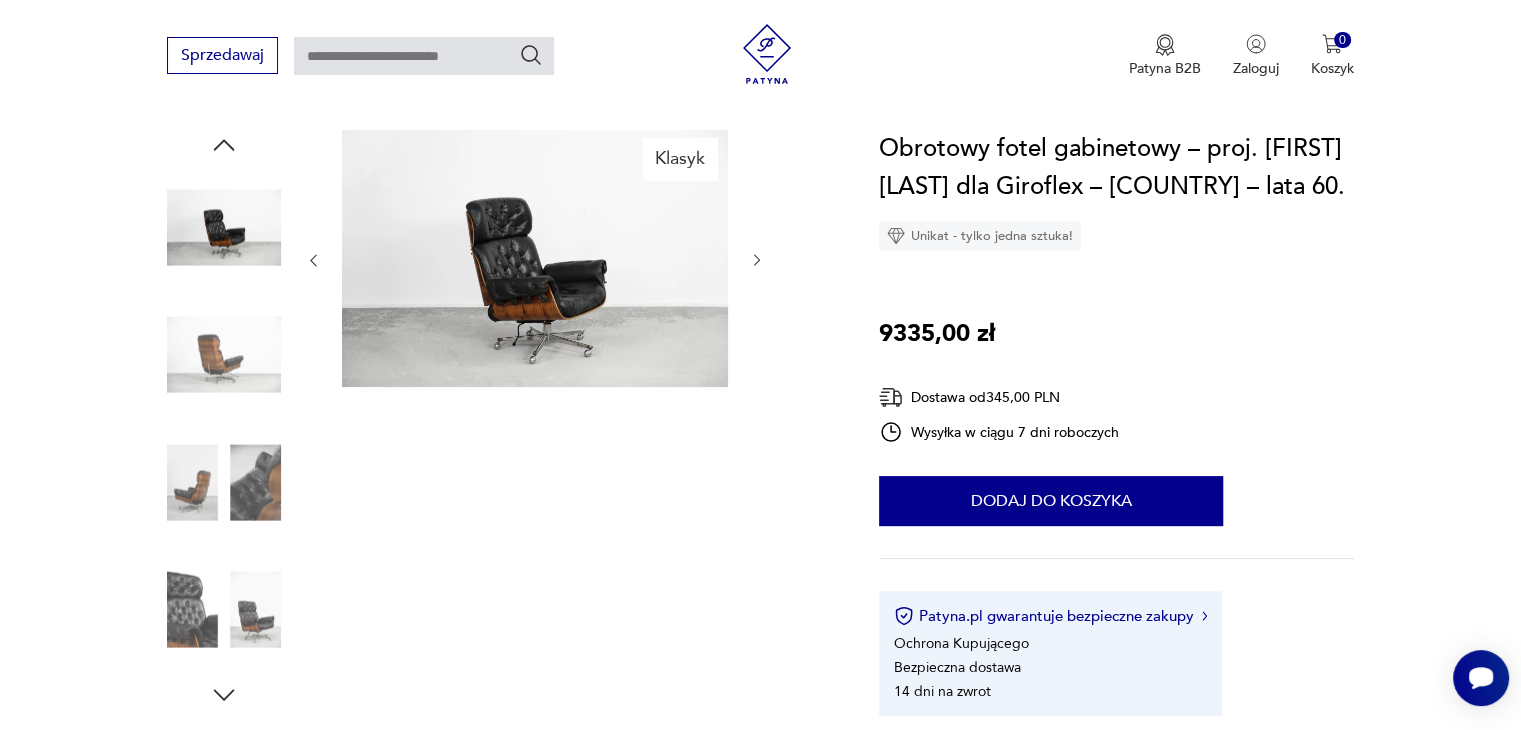click at bounding box center [224, 482] 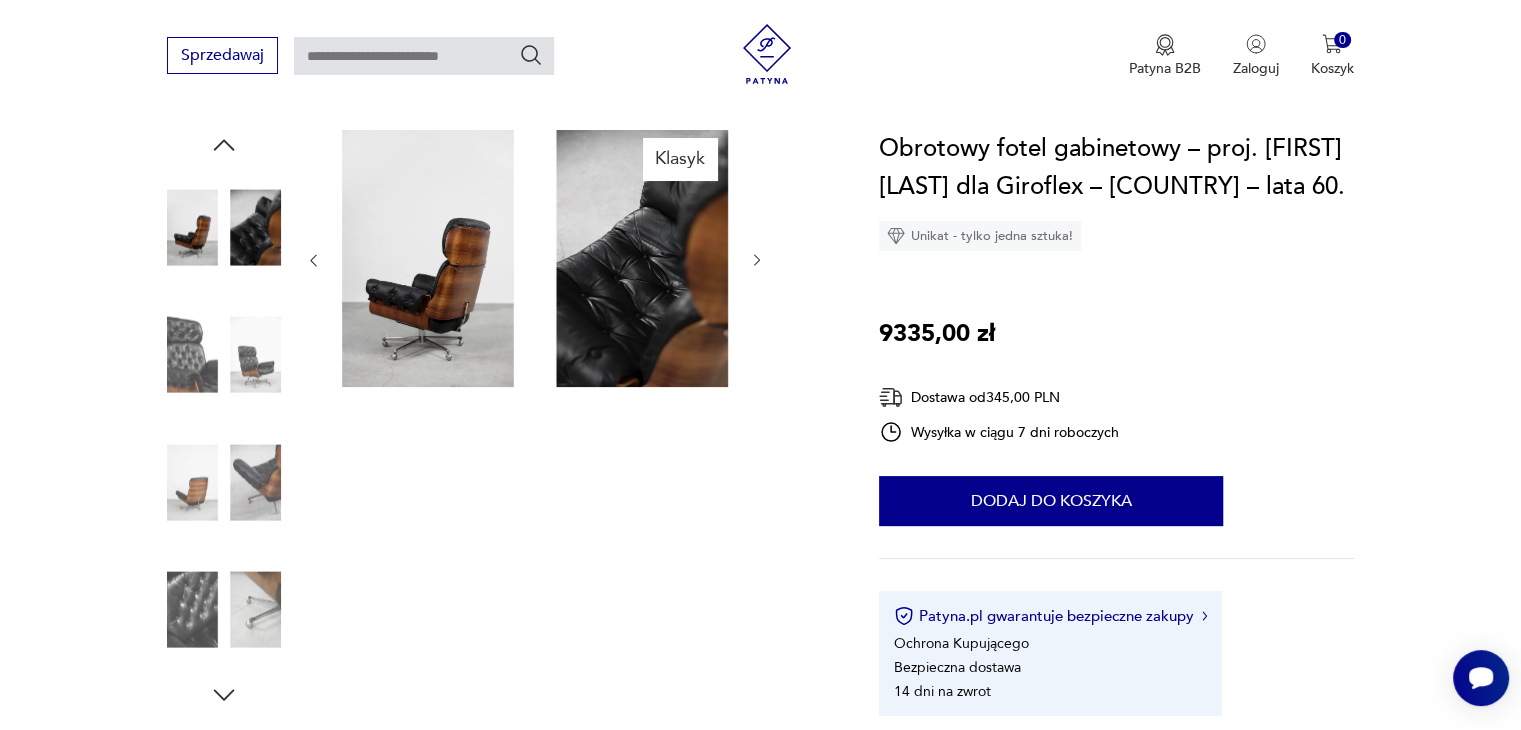 click at bounding box center (224, 355) 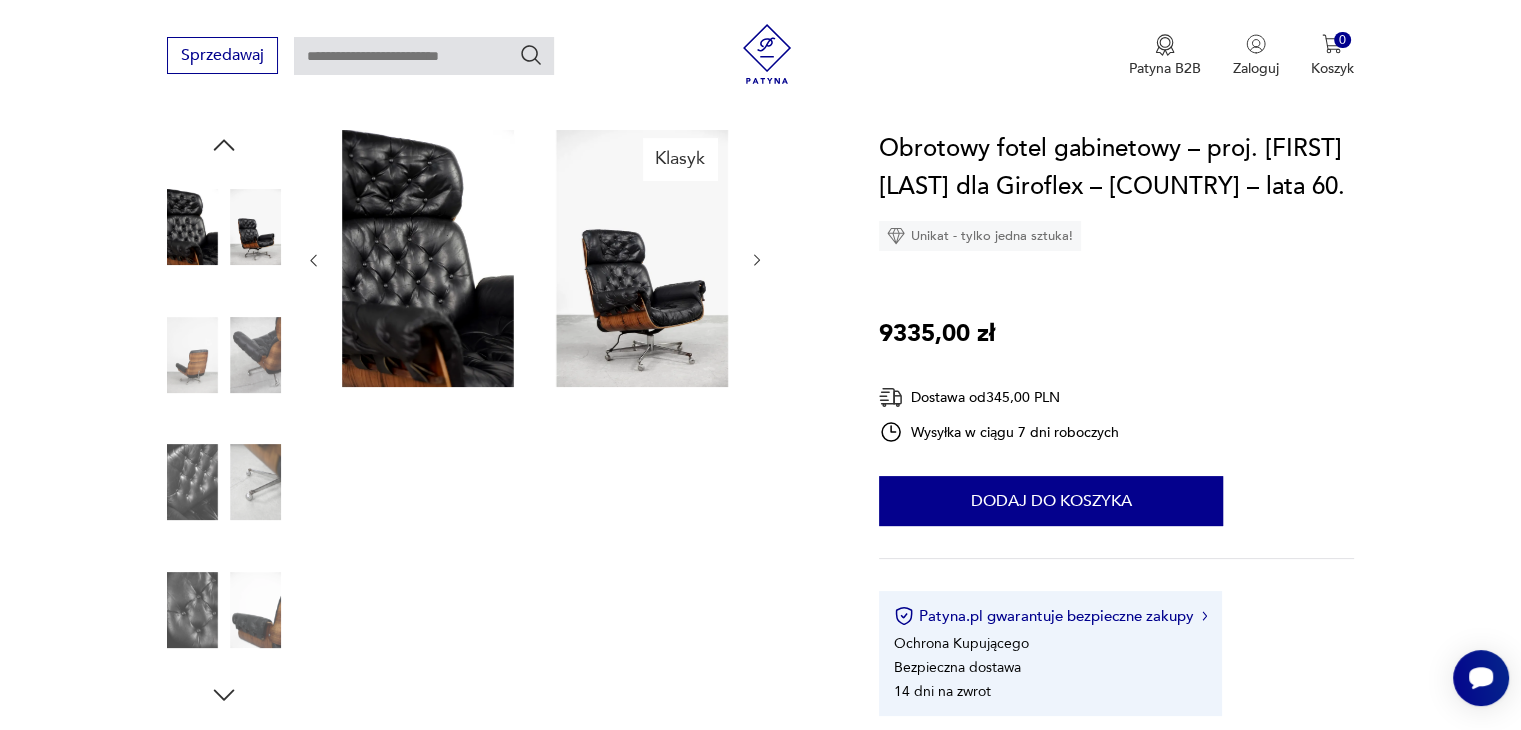 click at bounding box center (224, 482) 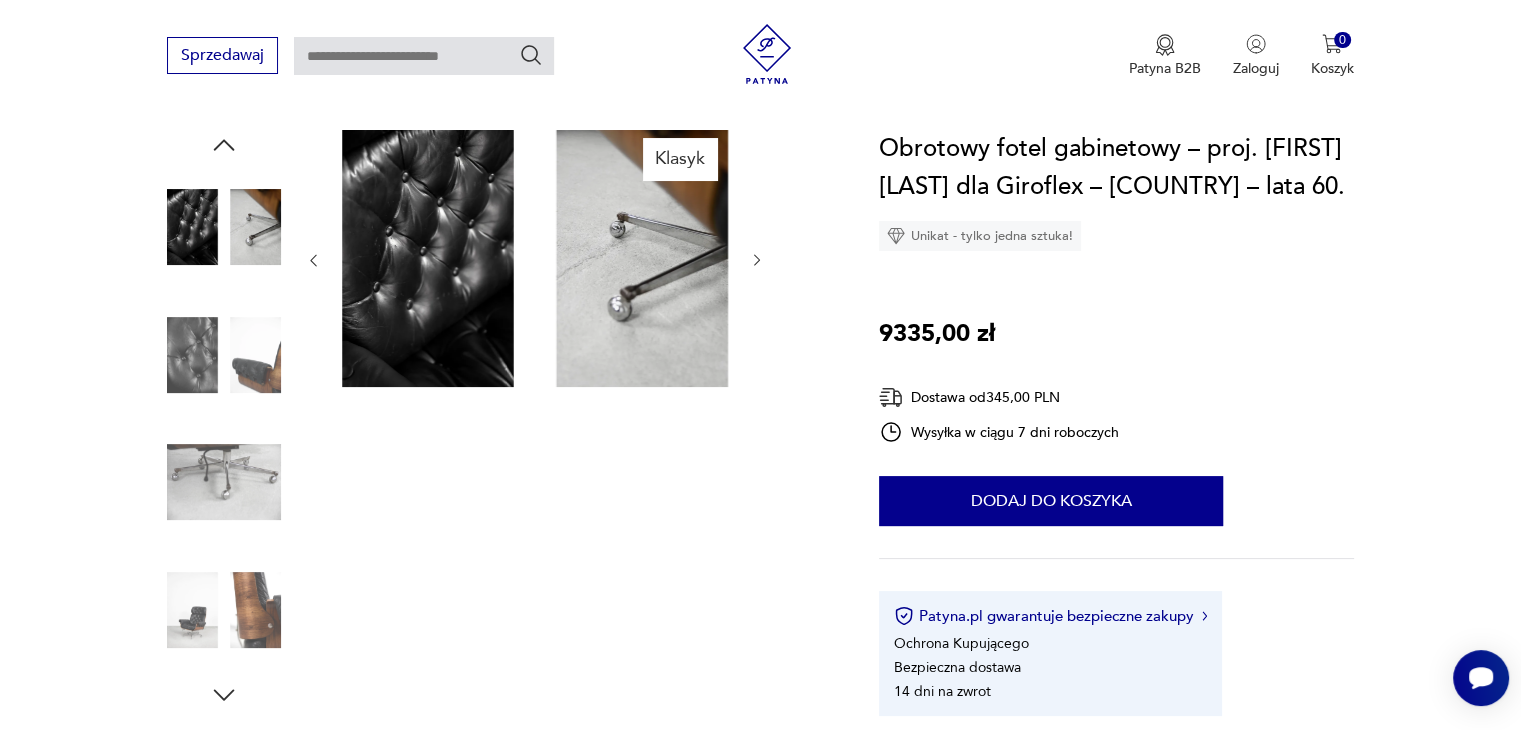 click at bounding box center (224, 482) 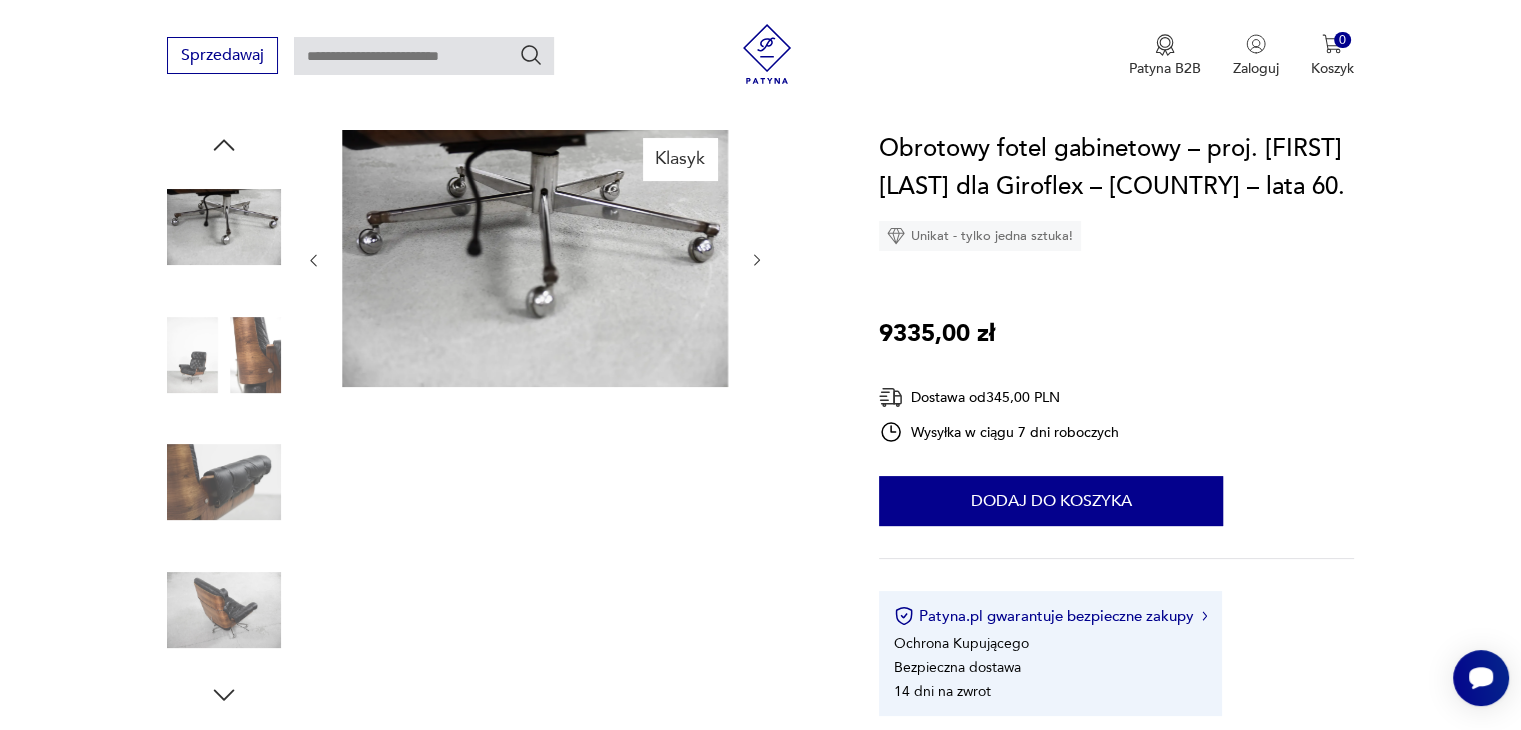 click at bounding box center [224, 482] 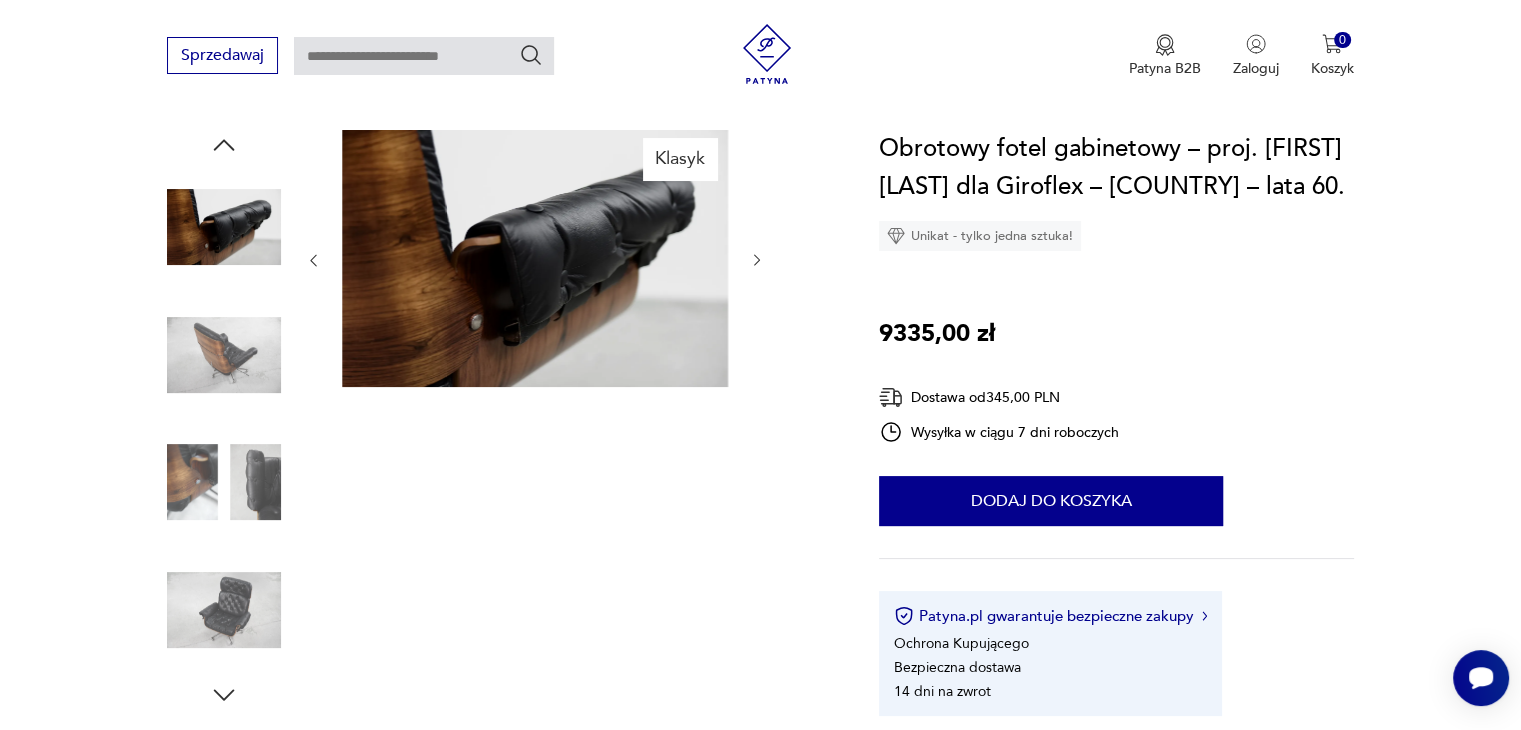 click at bounding box center (224, 482) 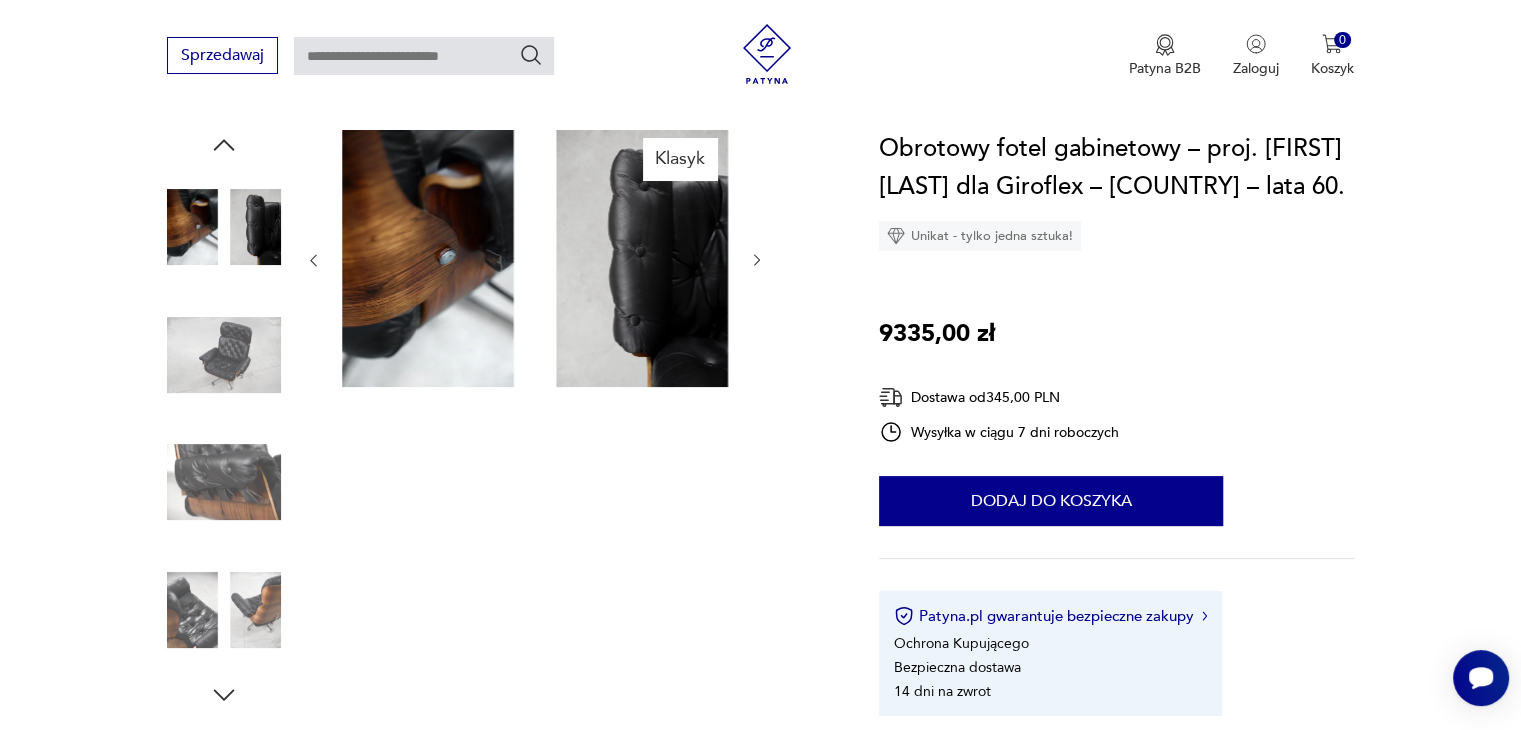 click at bounding box center (224, 482) 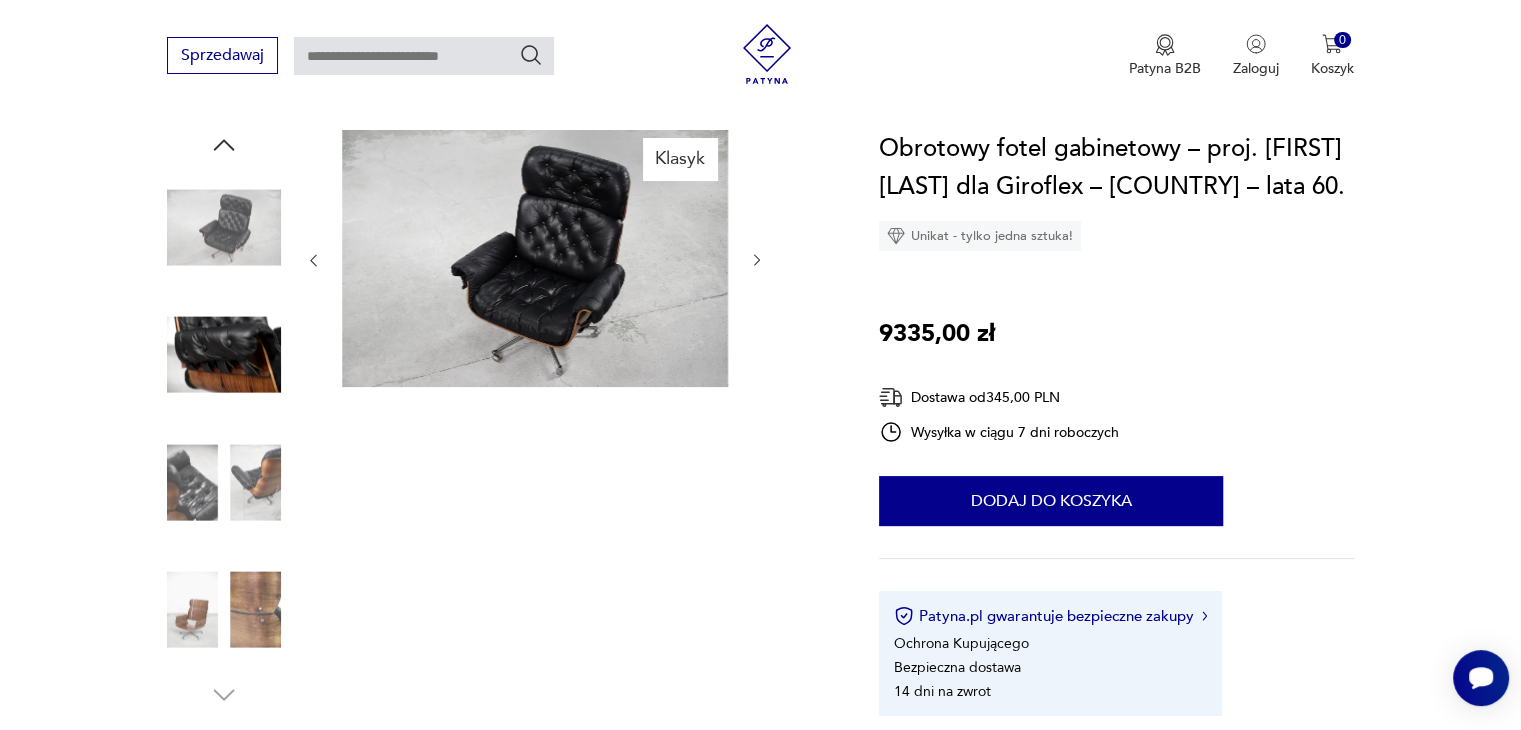 click at bounding box center [224, 482] 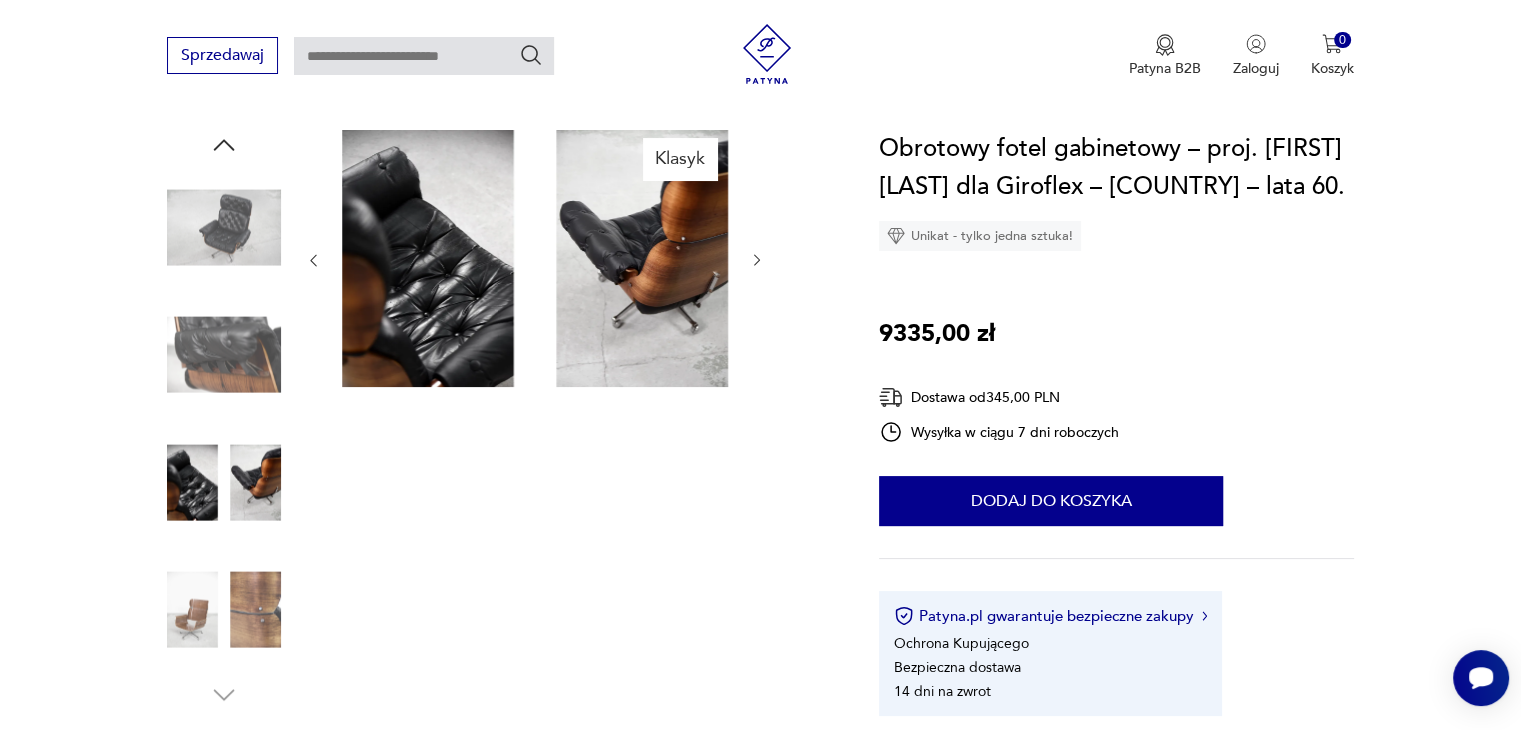 click at bounding box center [224, 610] 